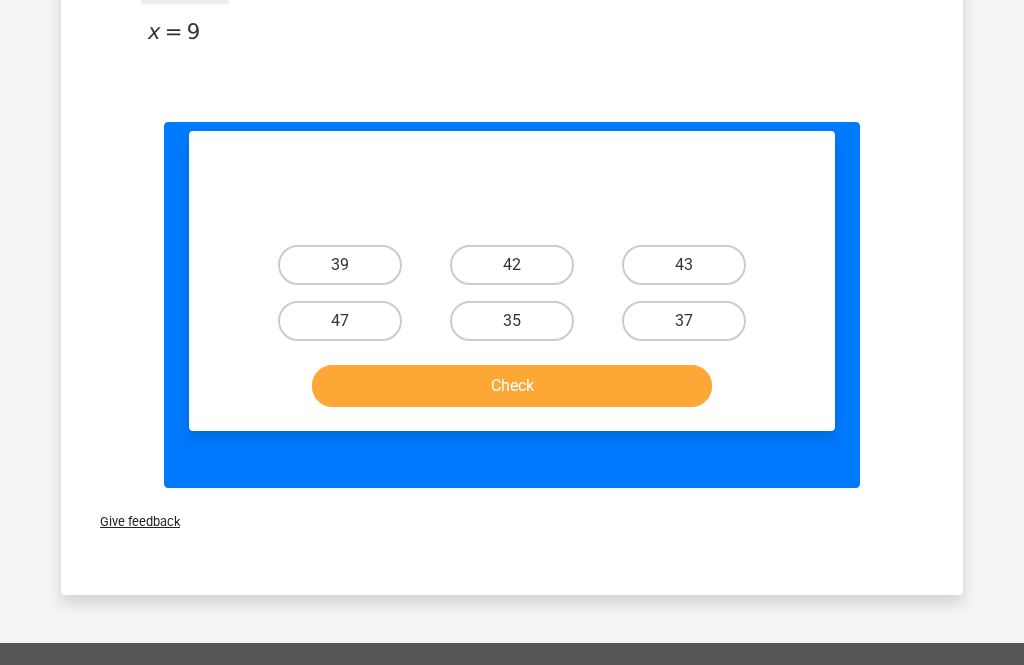 scroll, scrollTop: 1651, scrollLeft: 0, axis: vertical 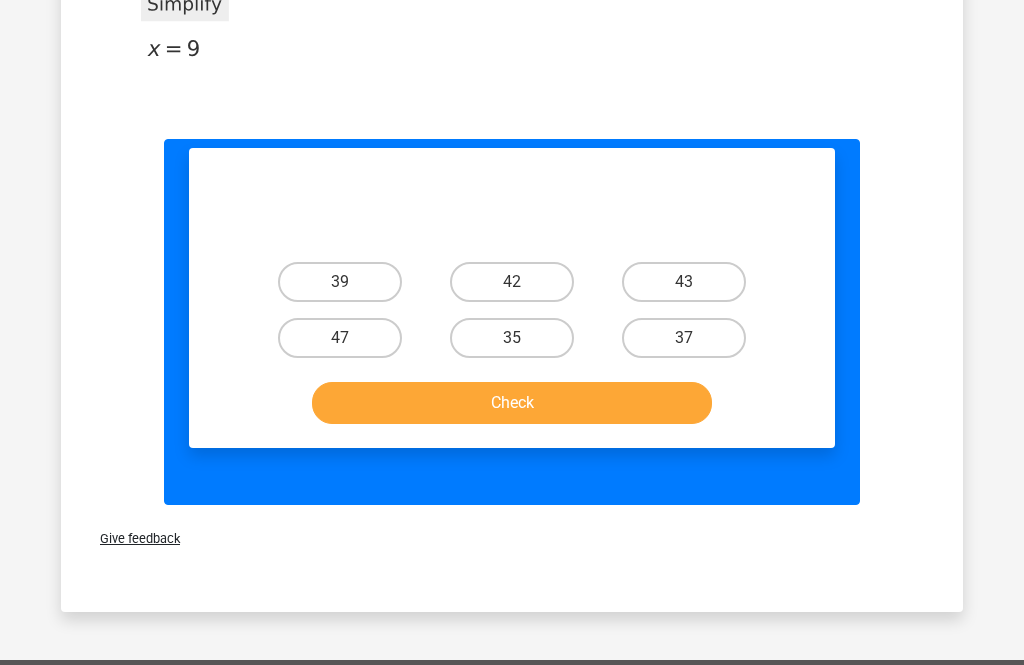 click on "Check" at bounding box center [512, 403] 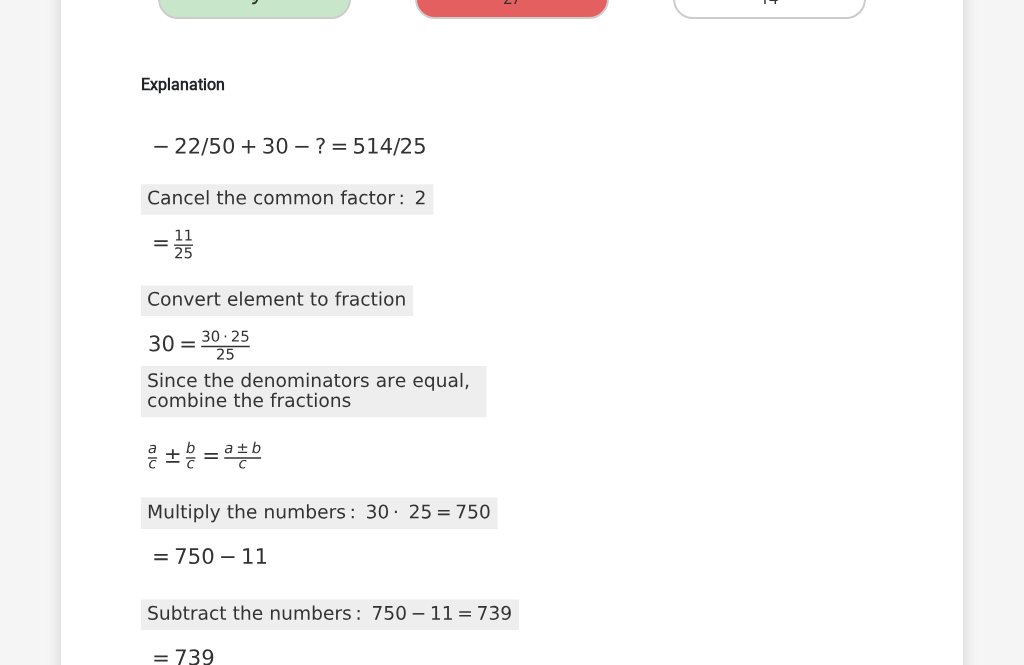 scroll, scrollTop: 0, scrollLeft: 0, axis: both 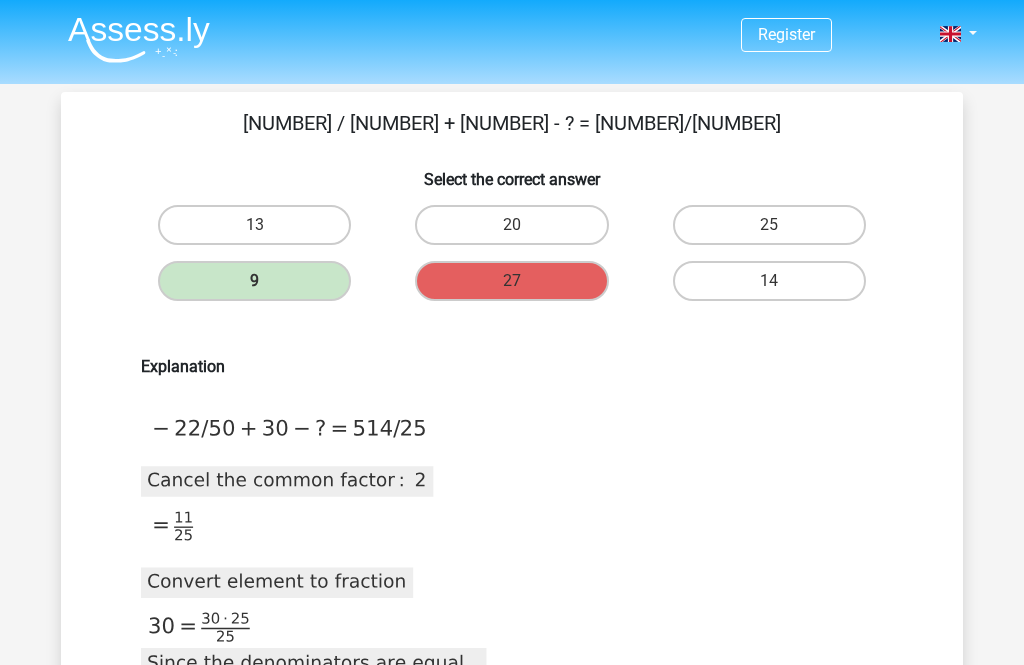 click at bounding box center [139, 39] 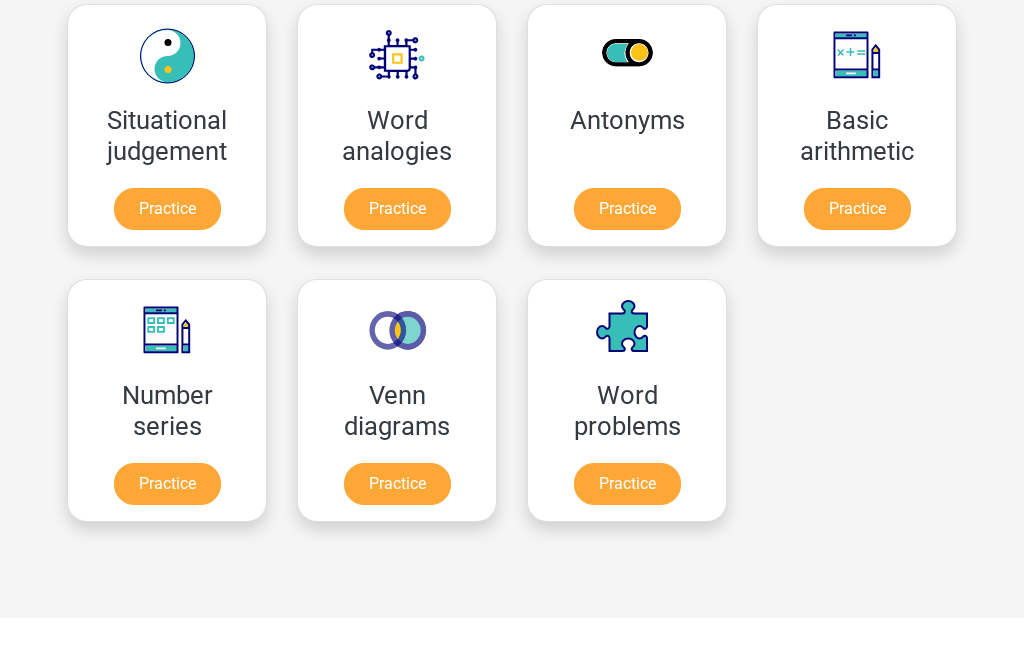 scroll, scrollTop: 886, scrollLeft: 0, axis: vertical 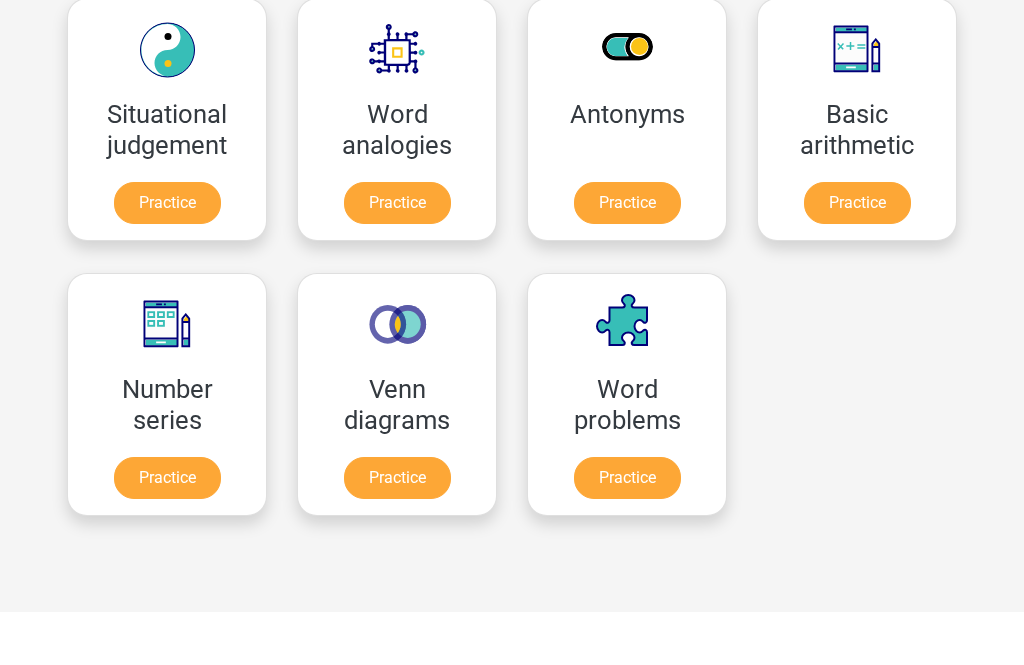 click on "Practice" at bounding box center [857, 203] 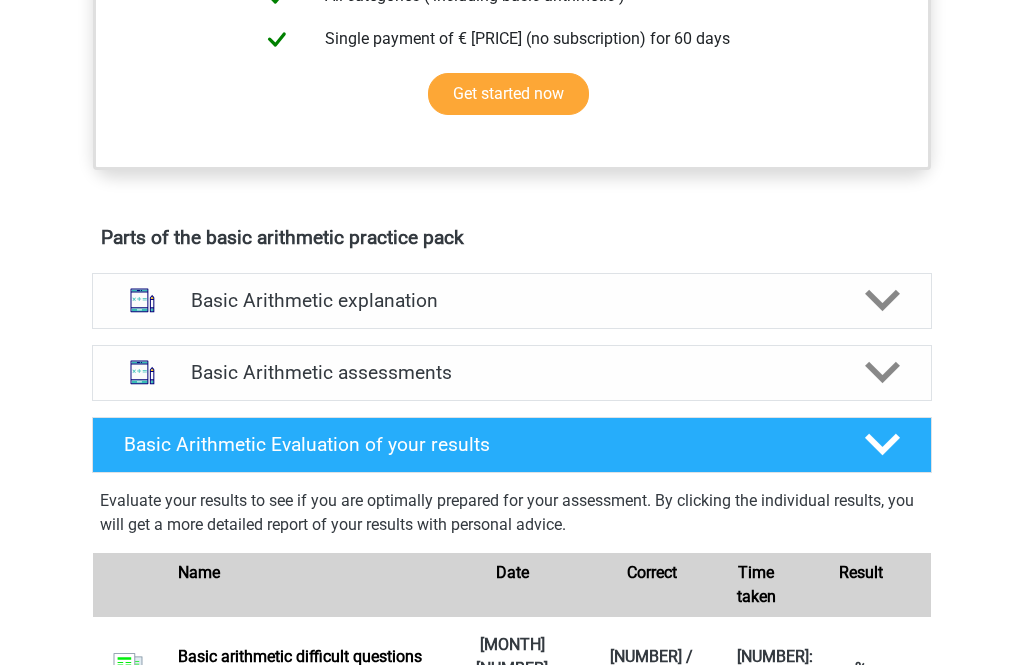 scroll, scrollTop: 876, scrollLeft: 0, axis: vertical 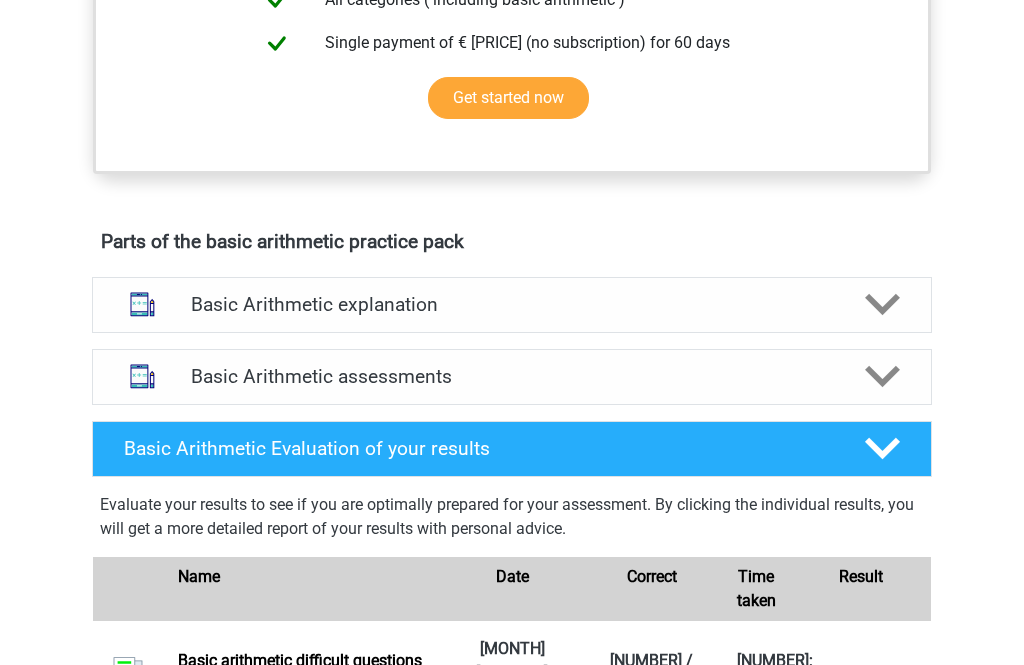 click on "Basic Arithmetic assessments" at bounding box center [512, 378] 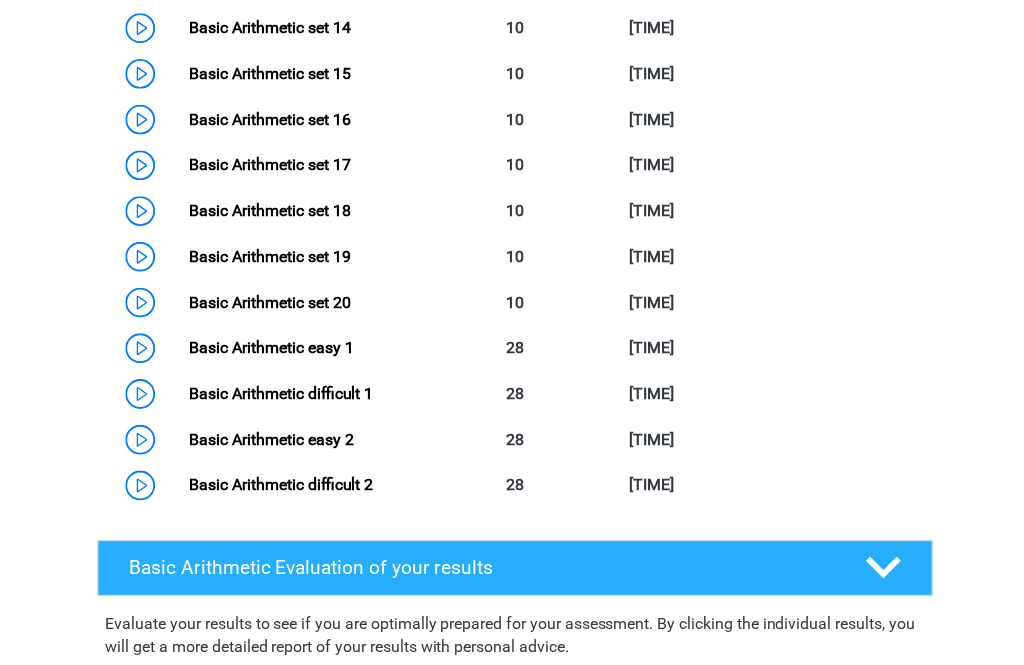 scroll, scrollTop: 2010, scrollLeft: 0, axis: vertical 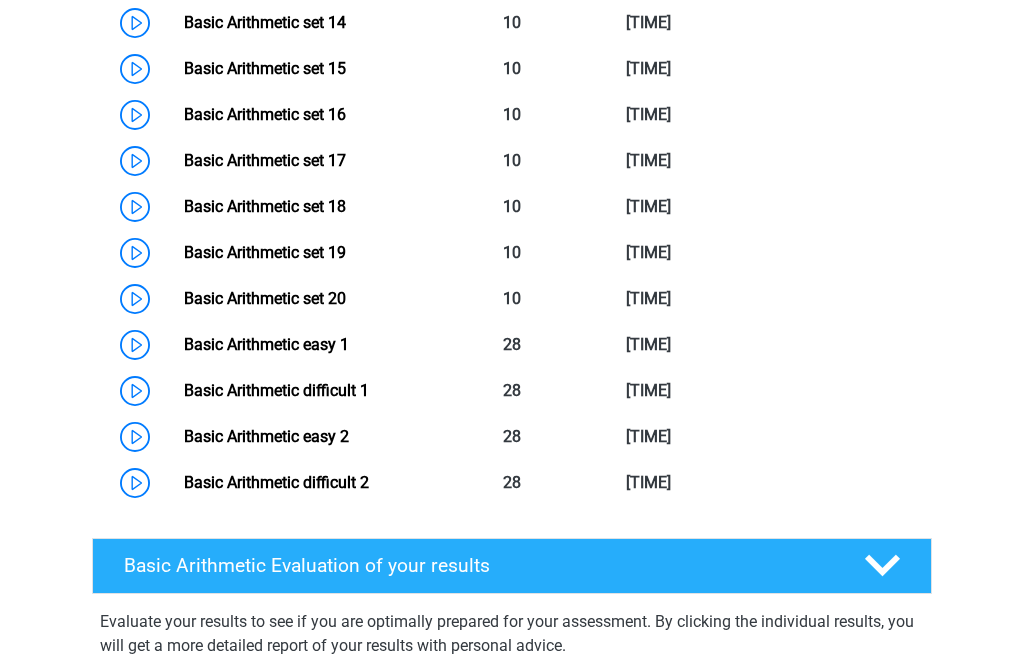 click on "Basic Arithmetic
Free Practice Test
We recommend that you first take a free practice test to see what kinds of questions occur and how to solve them.
Time:  4:00
Number of questions:  10" at bounding box center (512, -165) 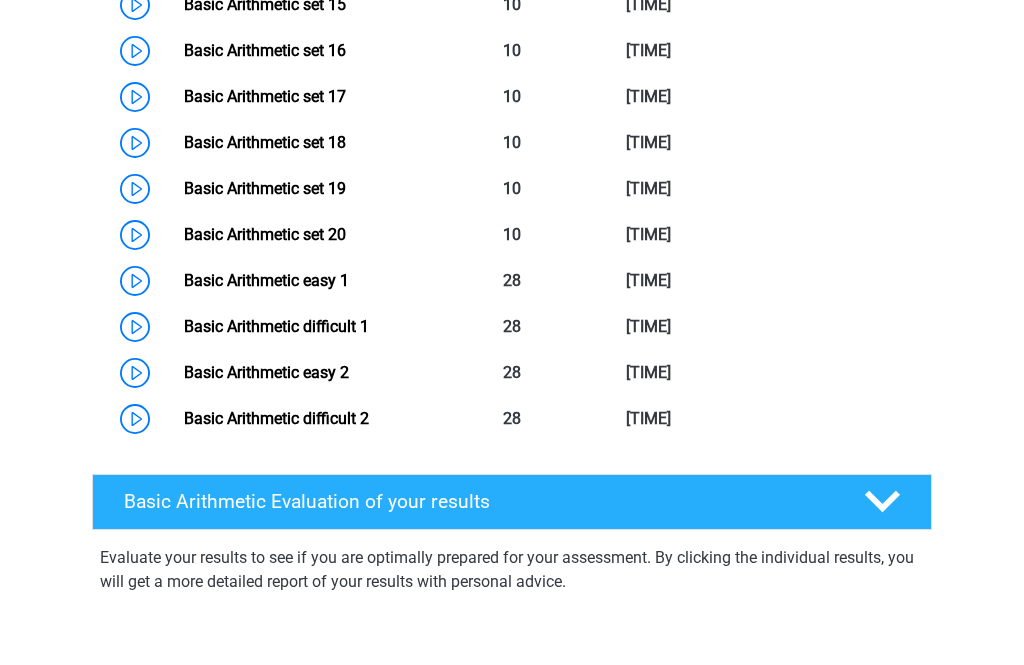 scroll, scrollTop: 2074, scrollLeft: 0, axis: vertical 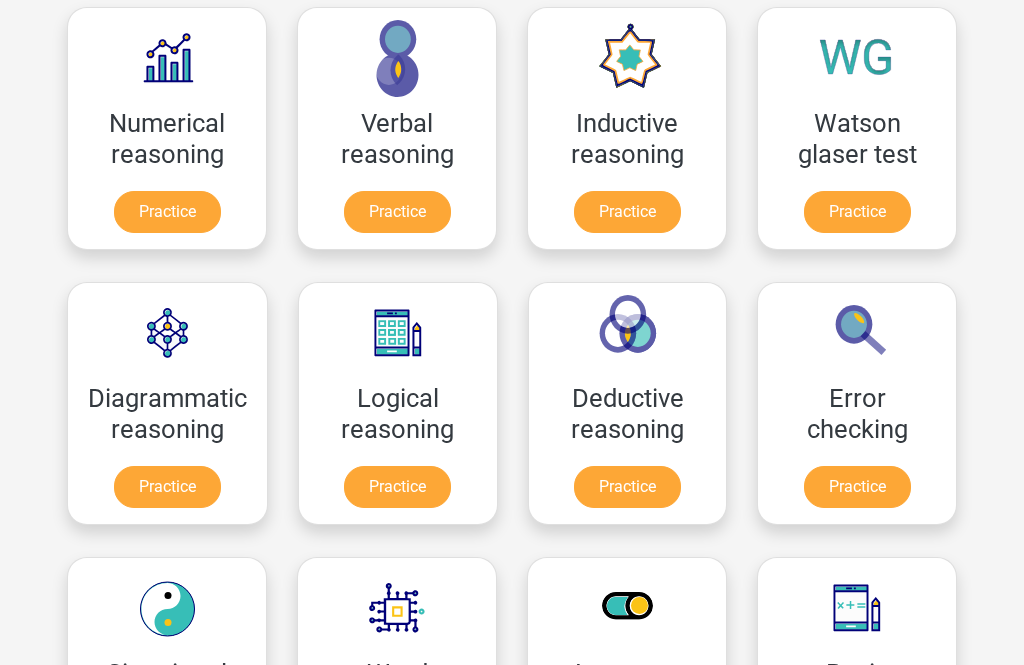 click on "Practice" at bounding box center (627, 487) 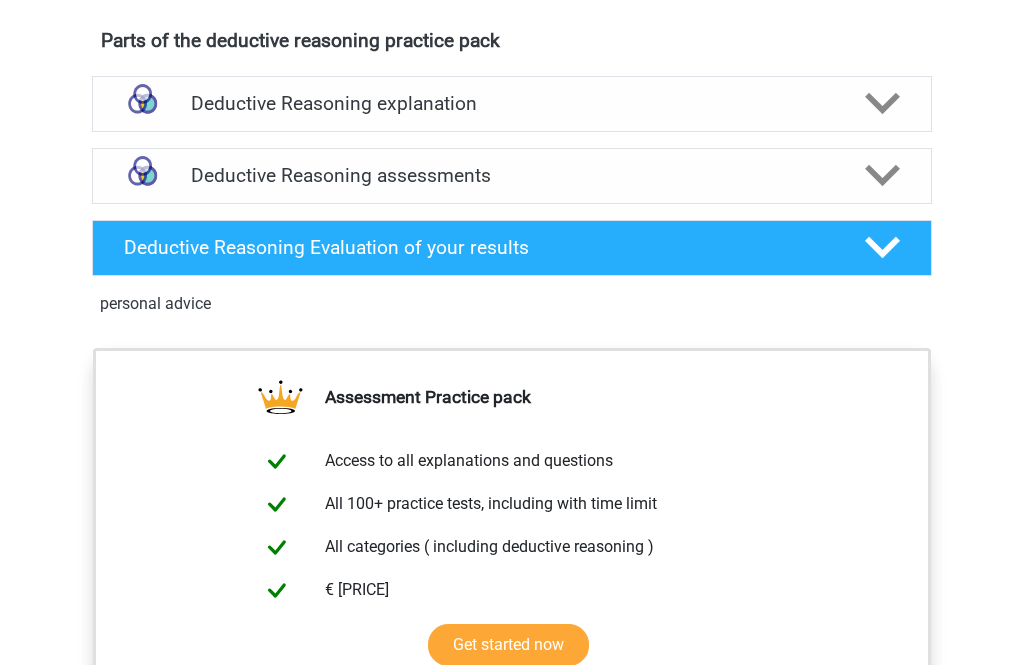 scroll, scrollTop: 1189, scrollLeft: 0, axis: vertical 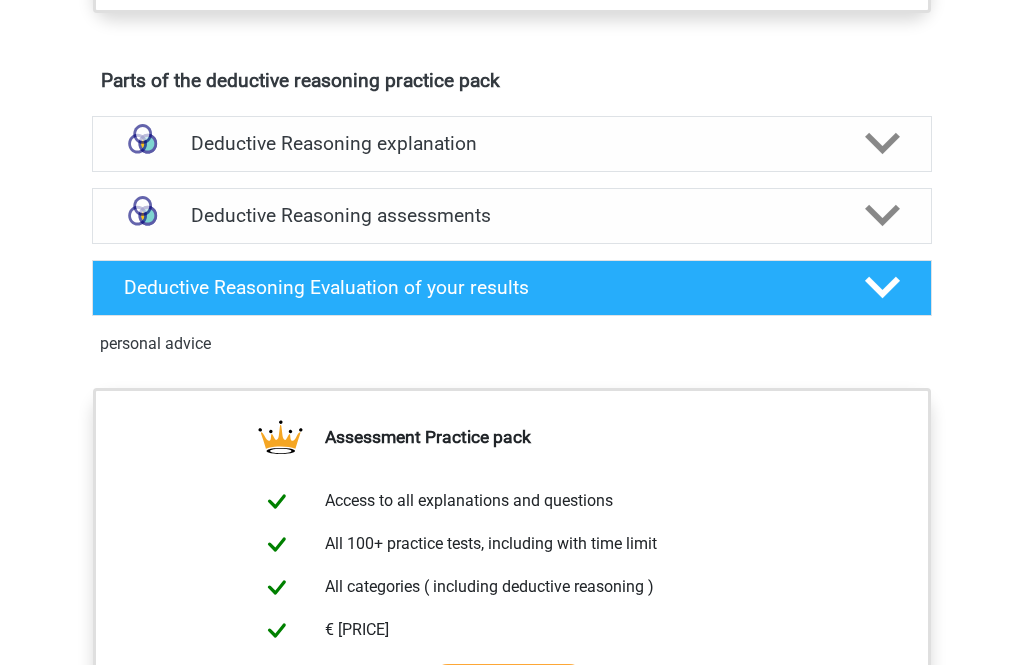 click at bounding box center [142, 216] 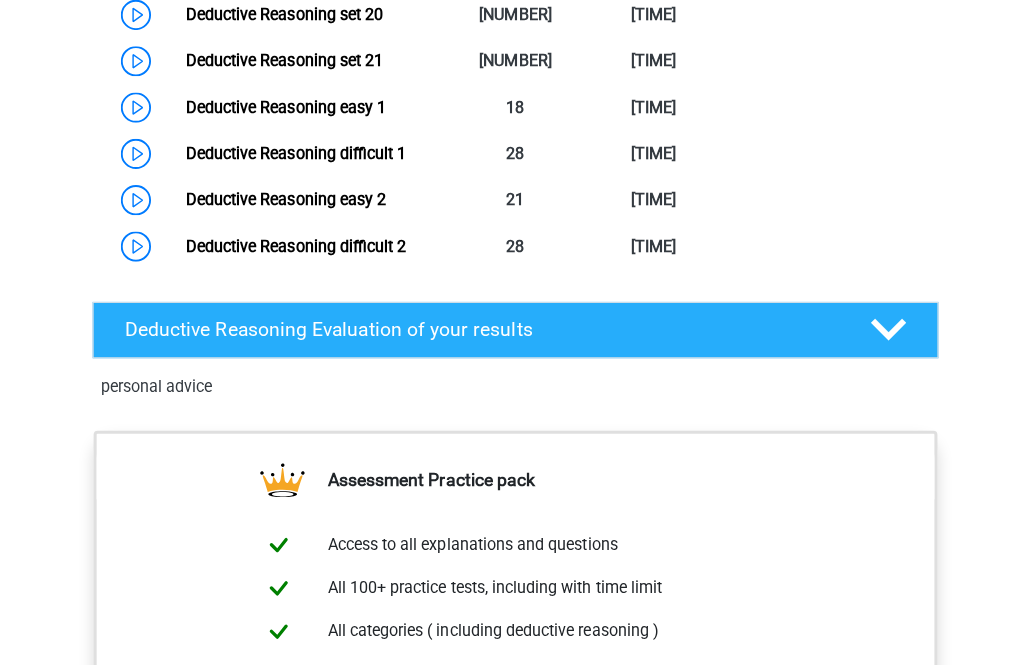 scroll, scrollTop: 2446, scrollLeft: 0, axis: vertical 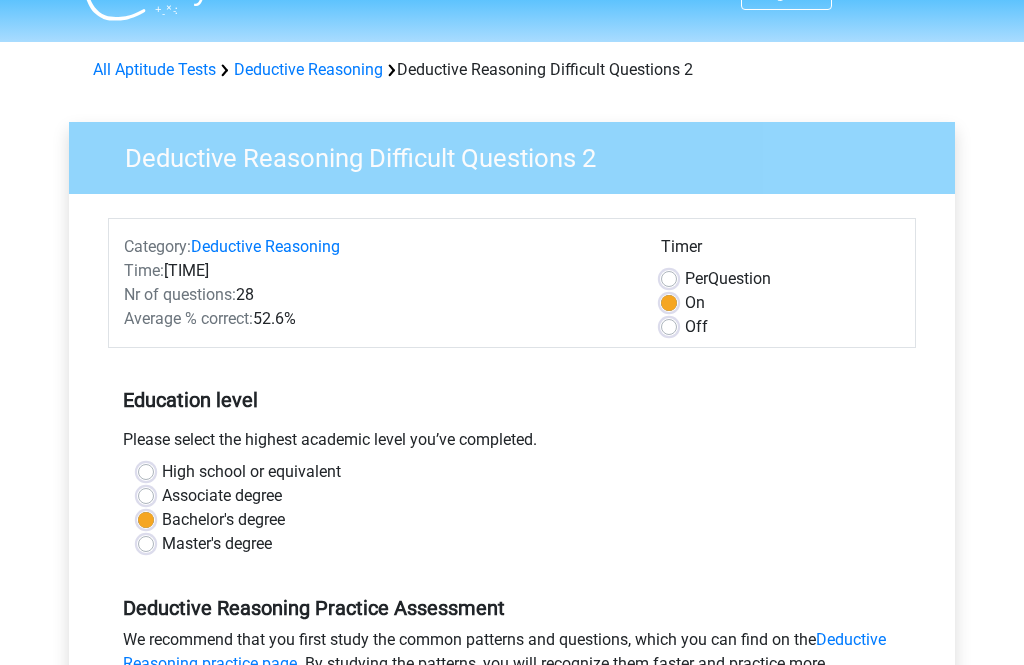 click on "Off" at bounding box center [696, 328] 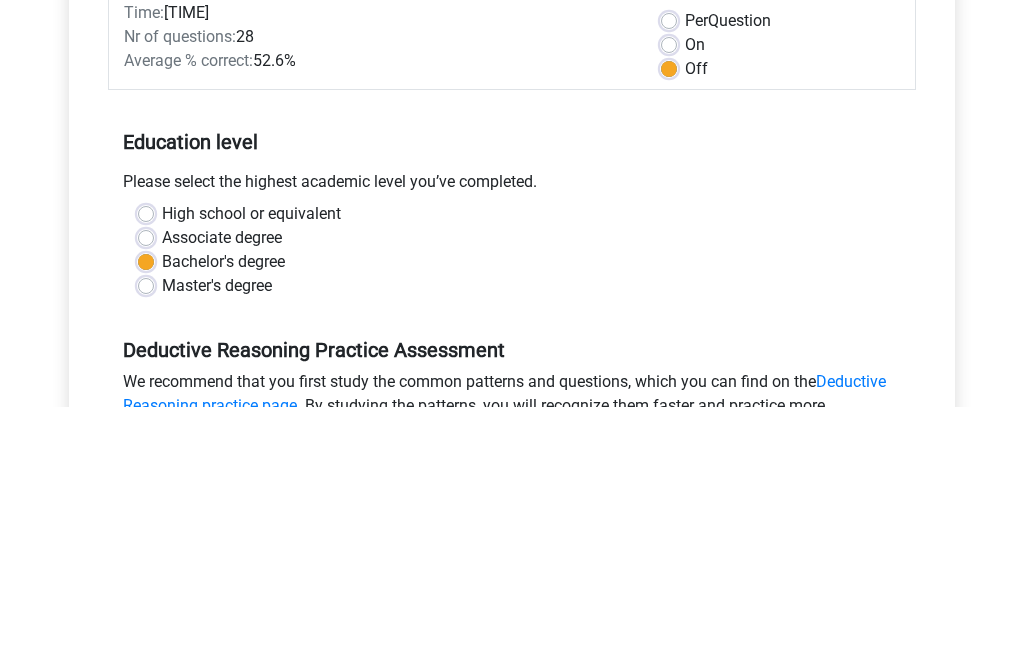 scroll, scrollTop: 473, scrollLeft: 0, axis: vertical 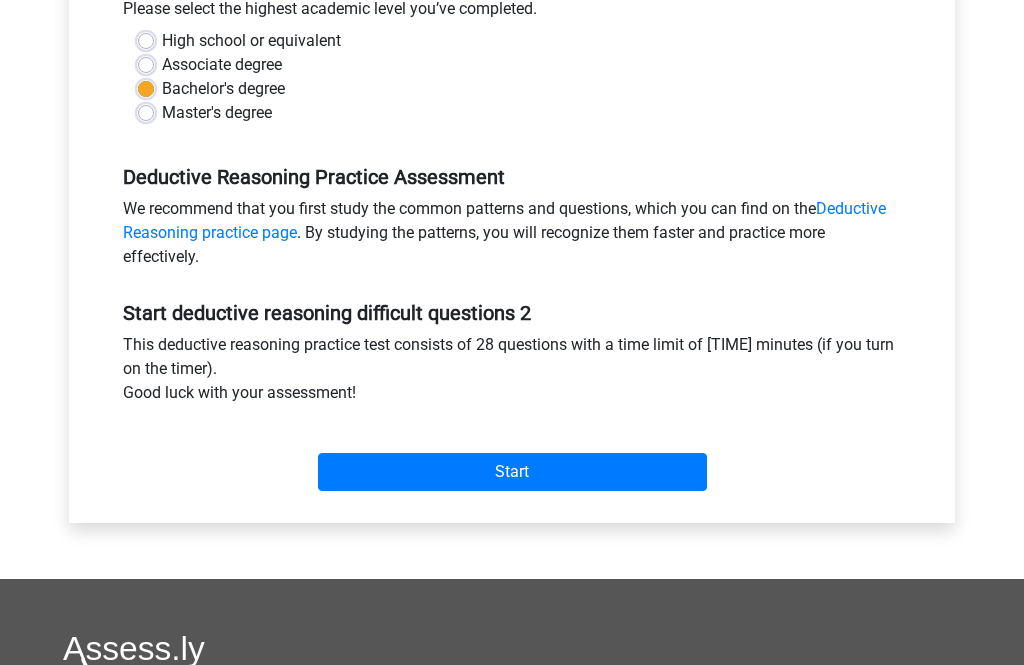 click on "Start" at bounding box center (512, 472) 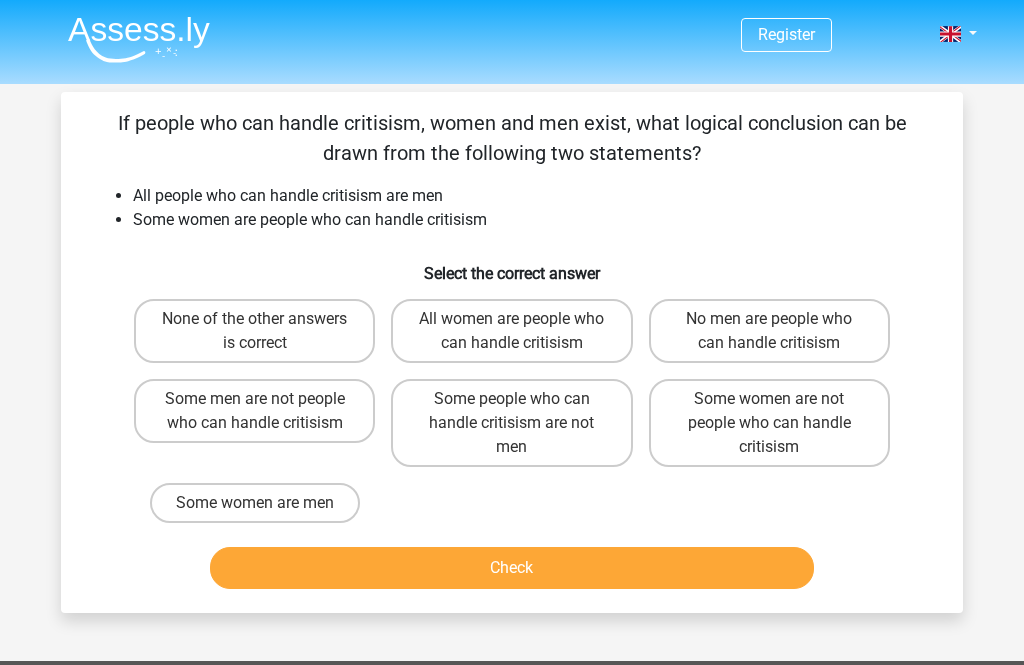 scroll, scrollTop: 0, scrollLeft: 0, axis: both 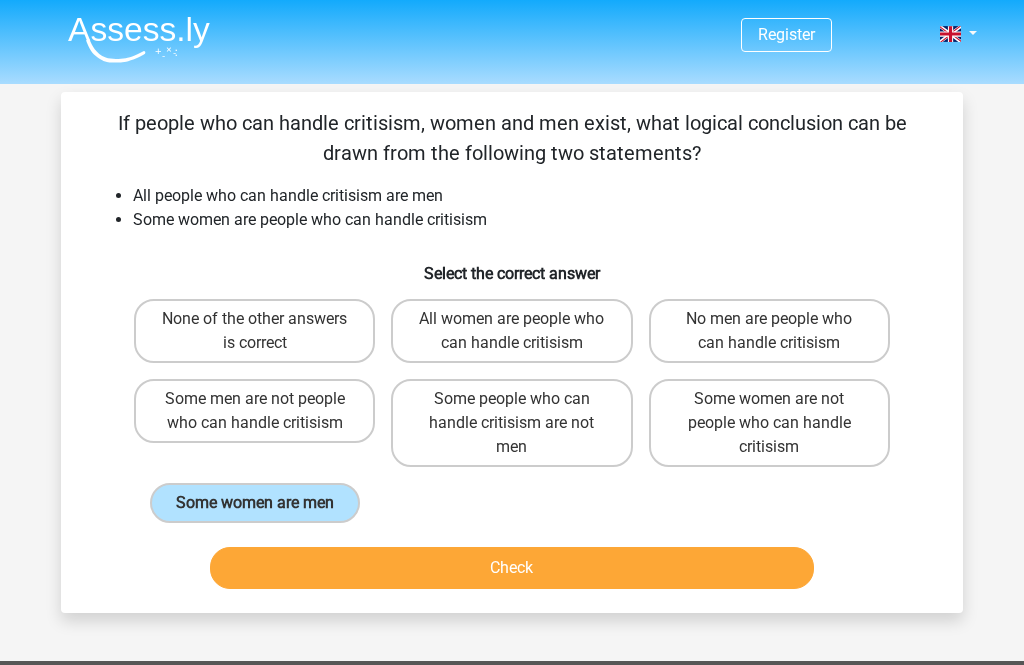 click on "Check" at bounding box center [512, 568] 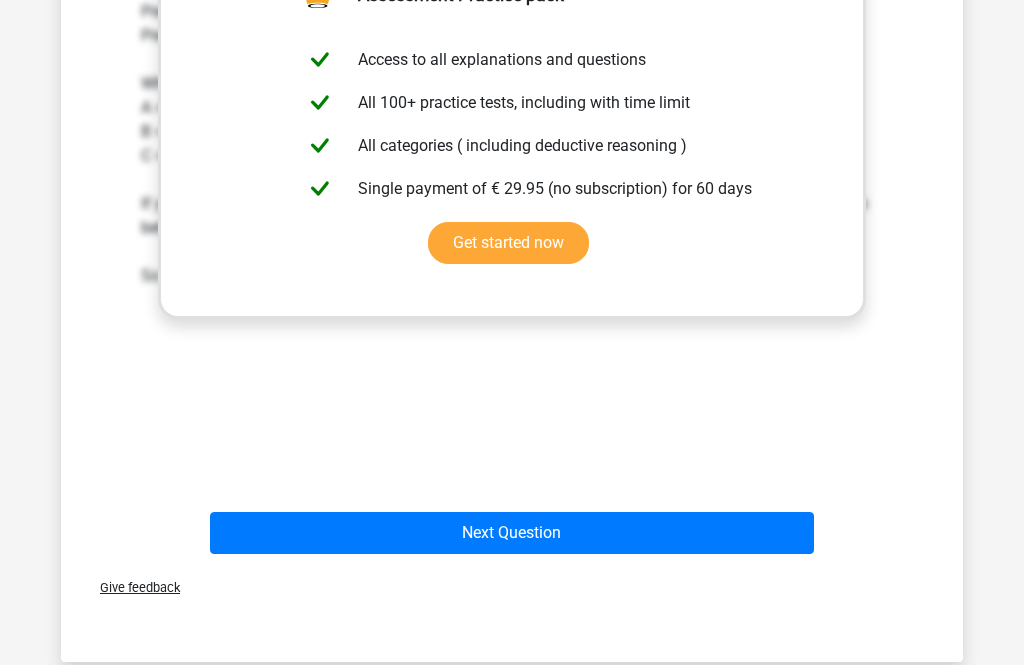 click on "Next Question" at bounding box center (512, 534) 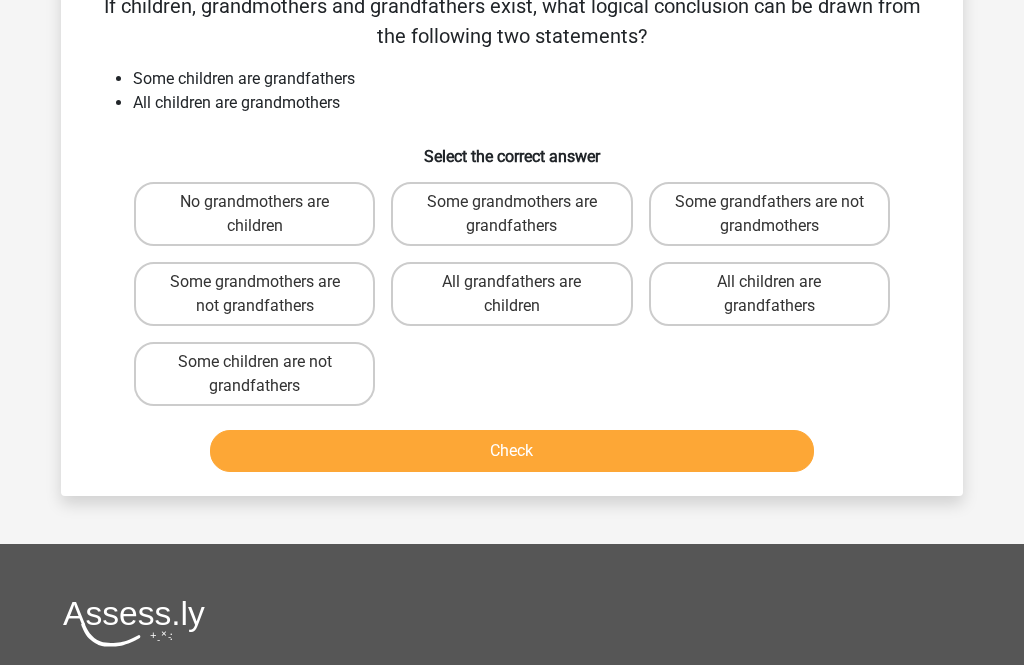 scroll, scrollTop: 92, scrollLeft: 0, axis: vertical 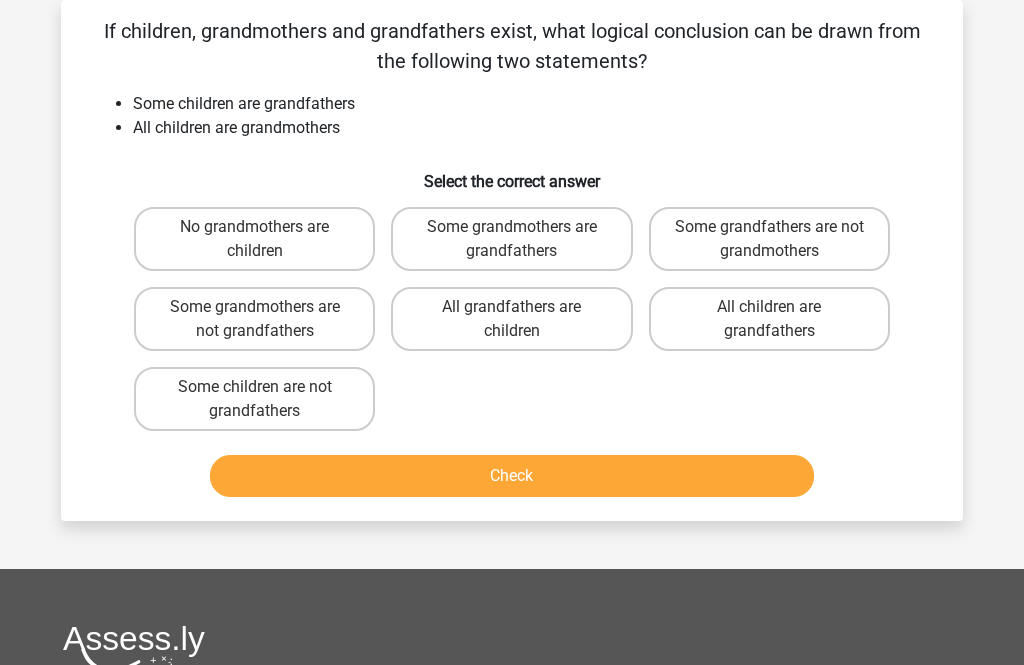 click on "Some grandmothers are grandfathers" at bounding box center (511, 239) 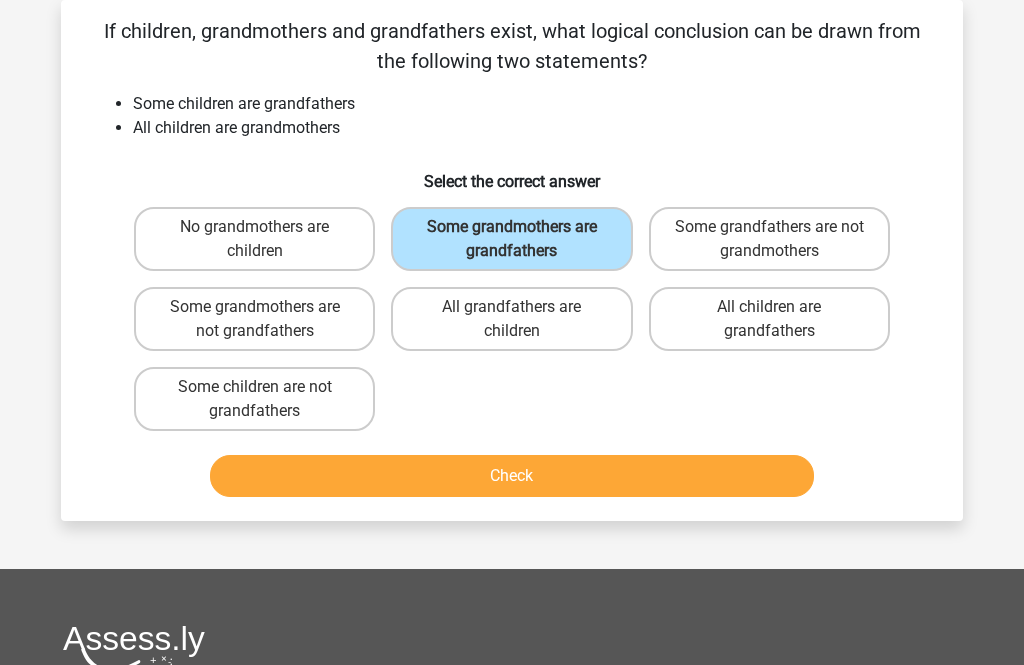 click on "Check" at bounding box center (512, 476) 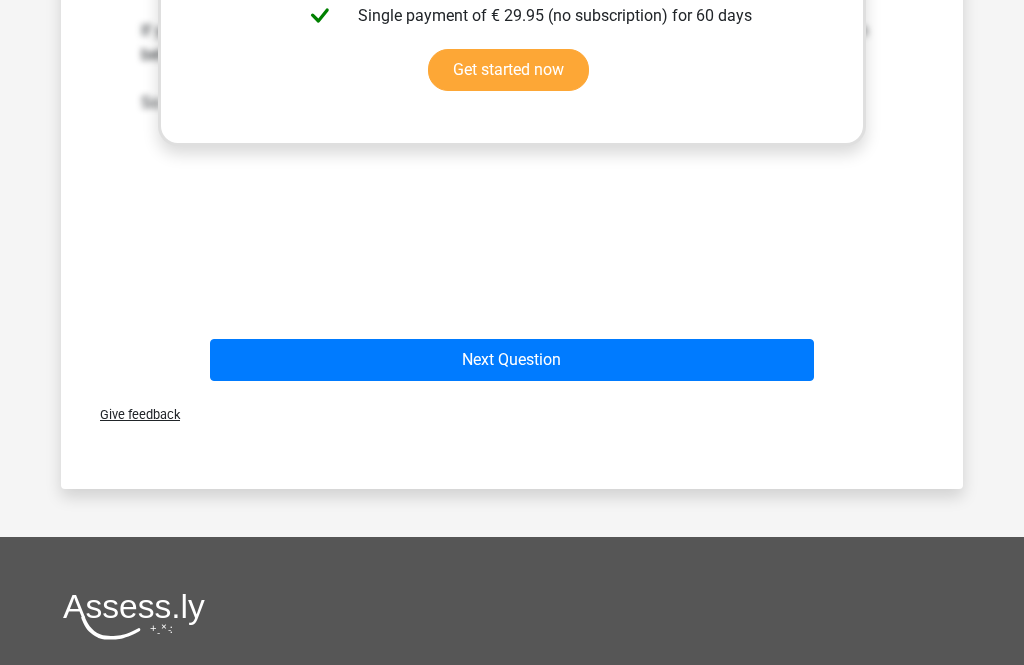 click on "Next Question" at bounding box center (512, 361) 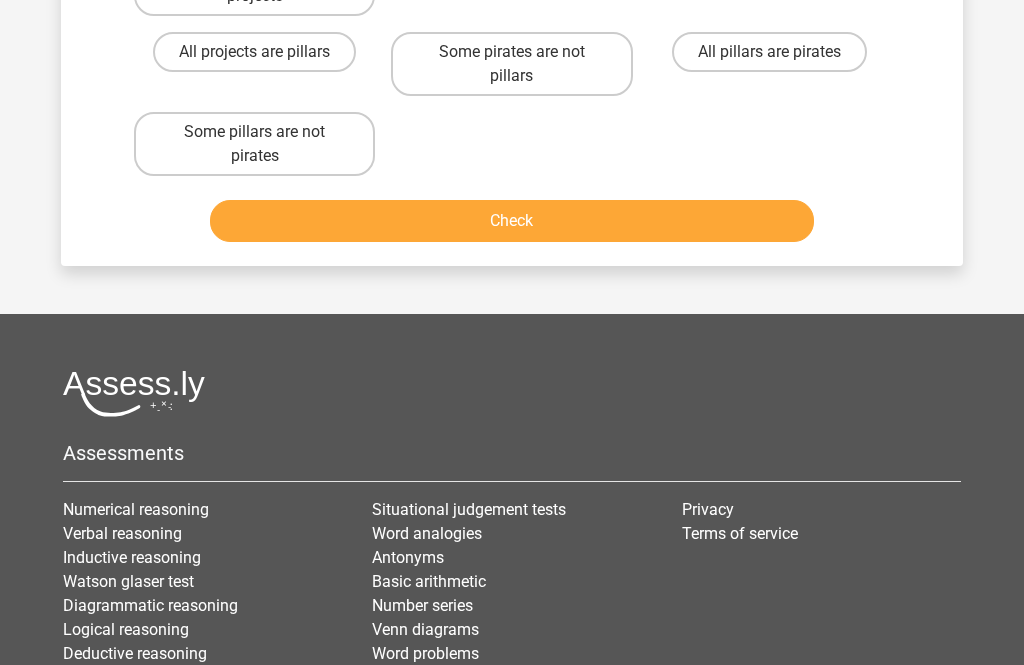 scroll, scrollTop: 92, scrollLeft: 0, axis: vertical 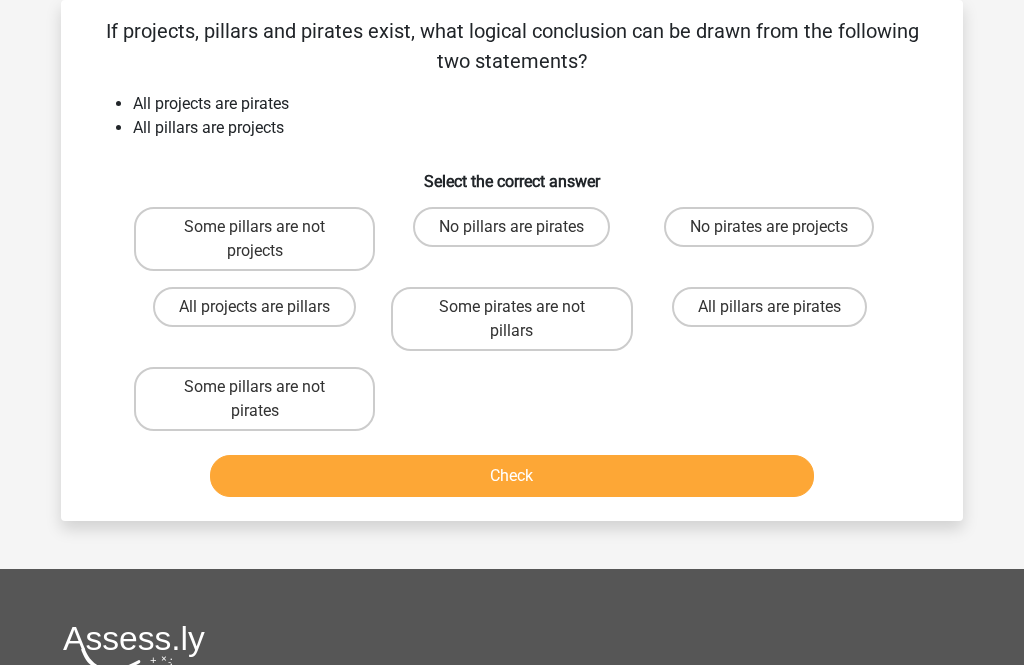 click on "All pillars are pirates" at bounding box center (769, 307) 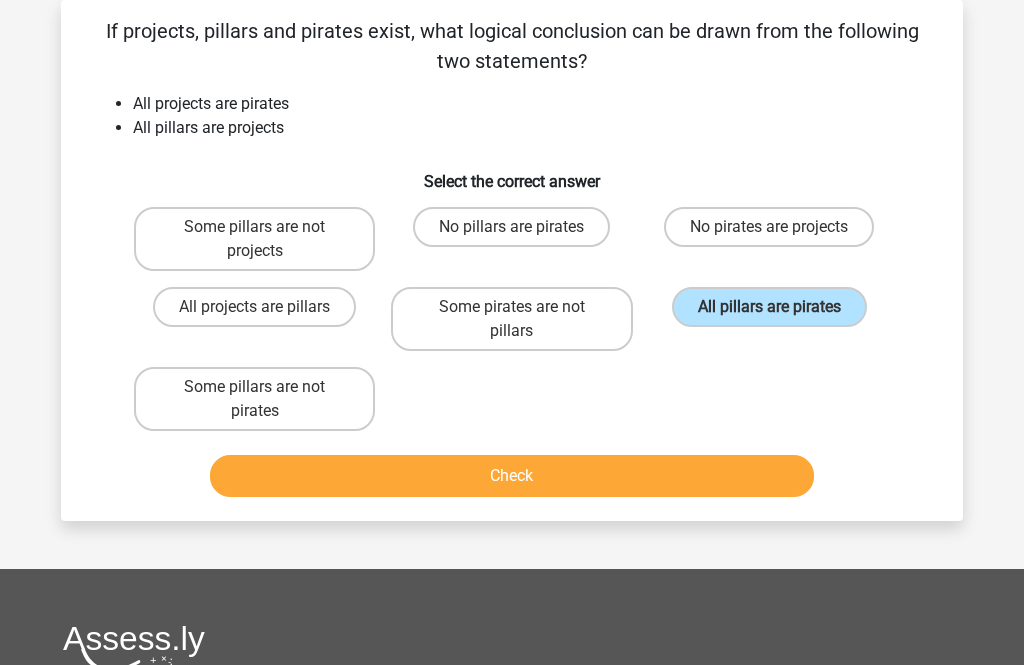 click on "Check" at bounding box center (512, 476) 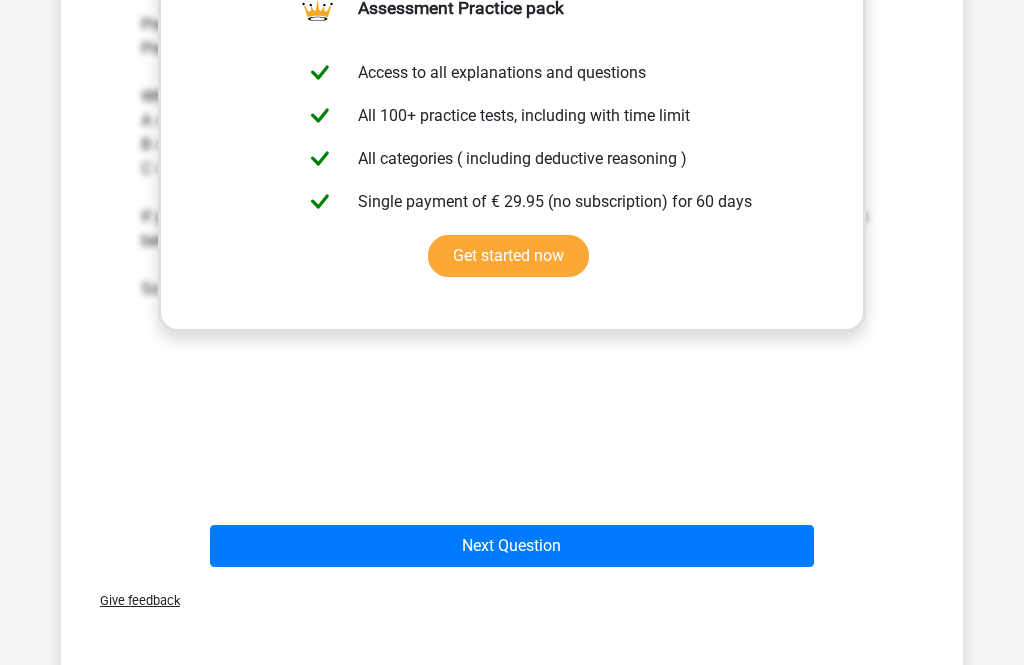 click on "Next Question" at bounding box center [512, 546] 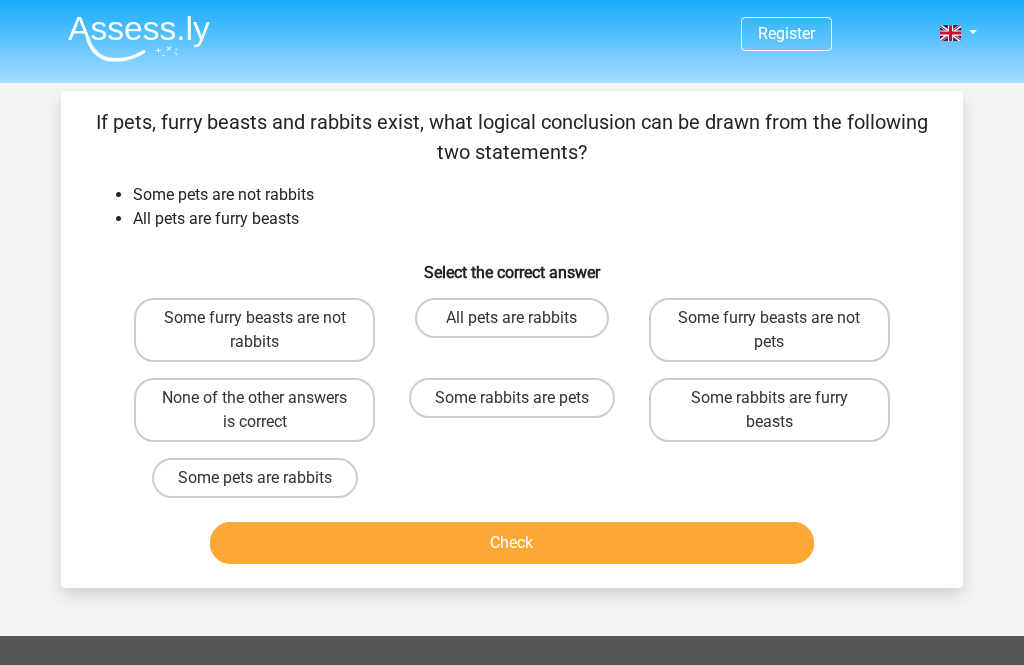 scroll, scrollTop: 0, scrollLeft: 0, axis: both 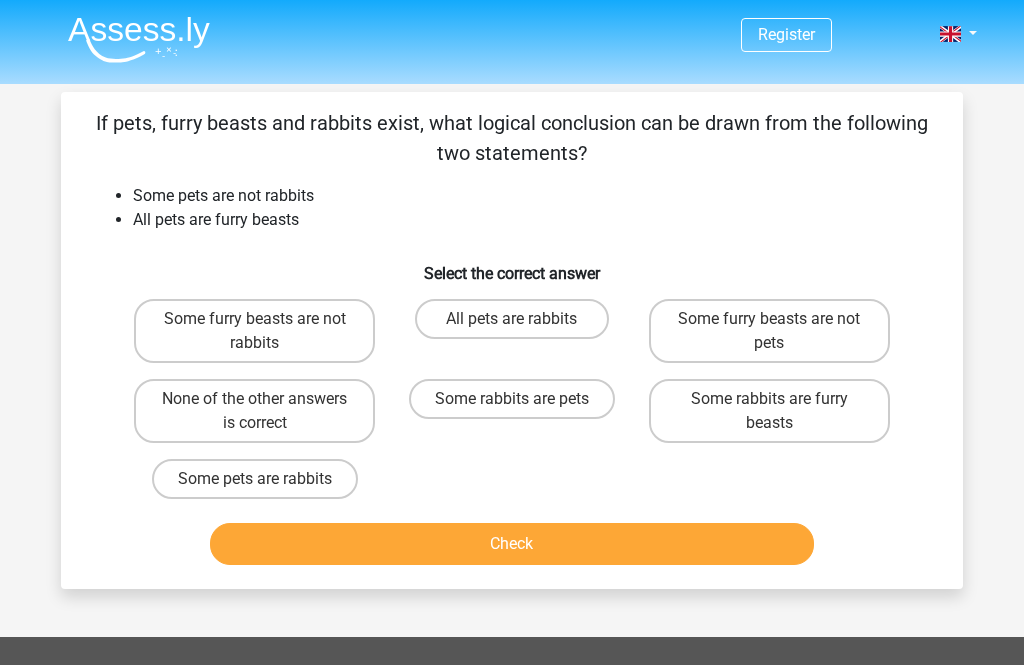 click on "Some furry beasts are not rabbits" at bounding box center [254, 331] 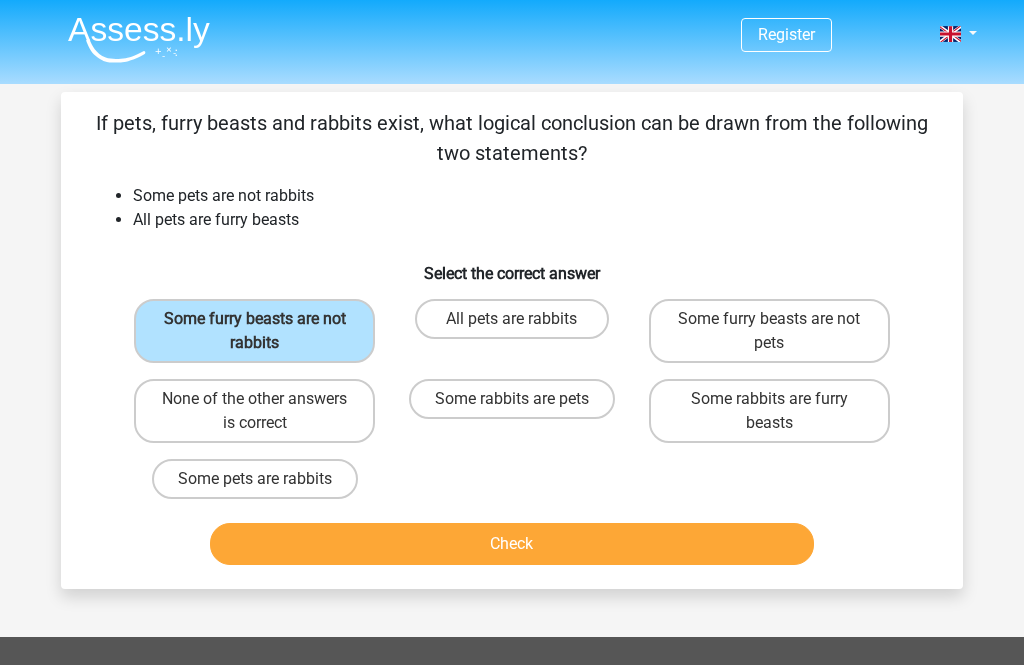 click on "Check" at bounding box center (512, 544) 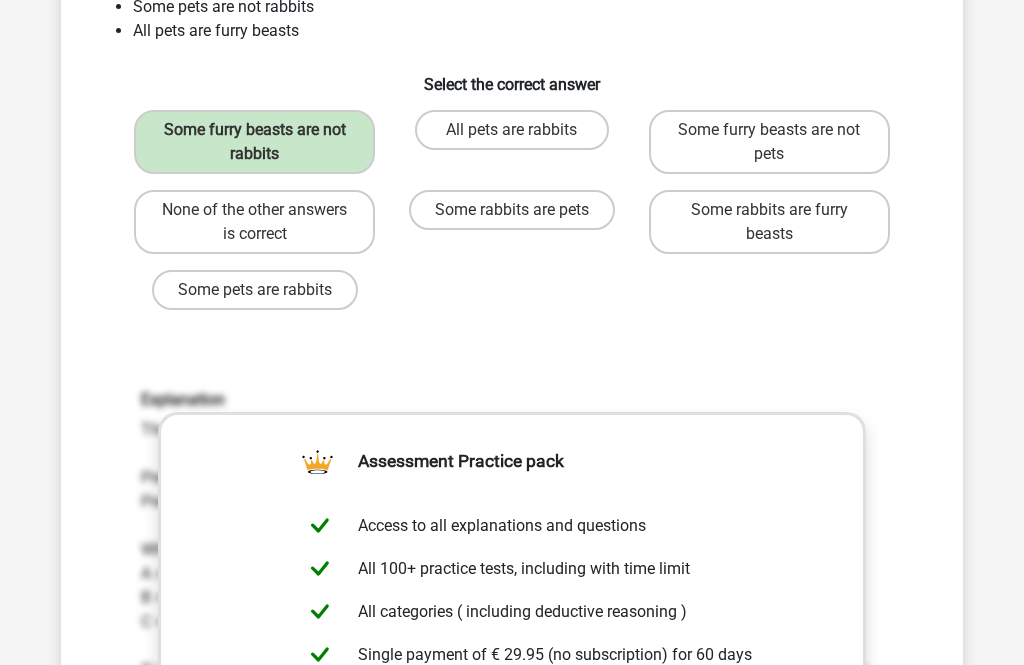scroll, scrollTop: 177, scrollLeft: 0, axis: vertical 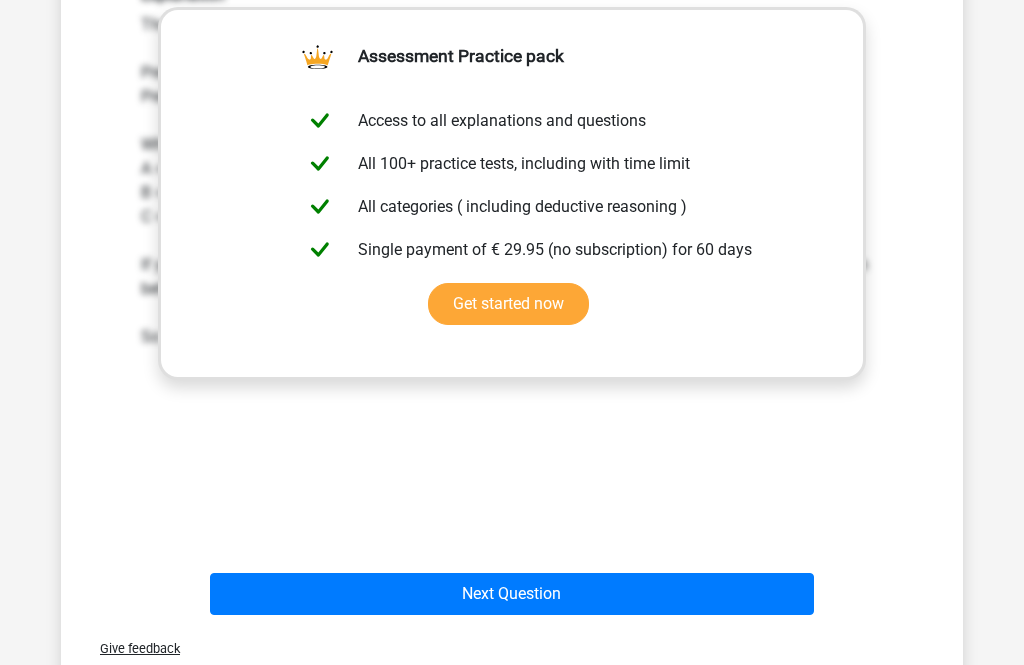 click on "Next Question" at bounding box center (512, 594) 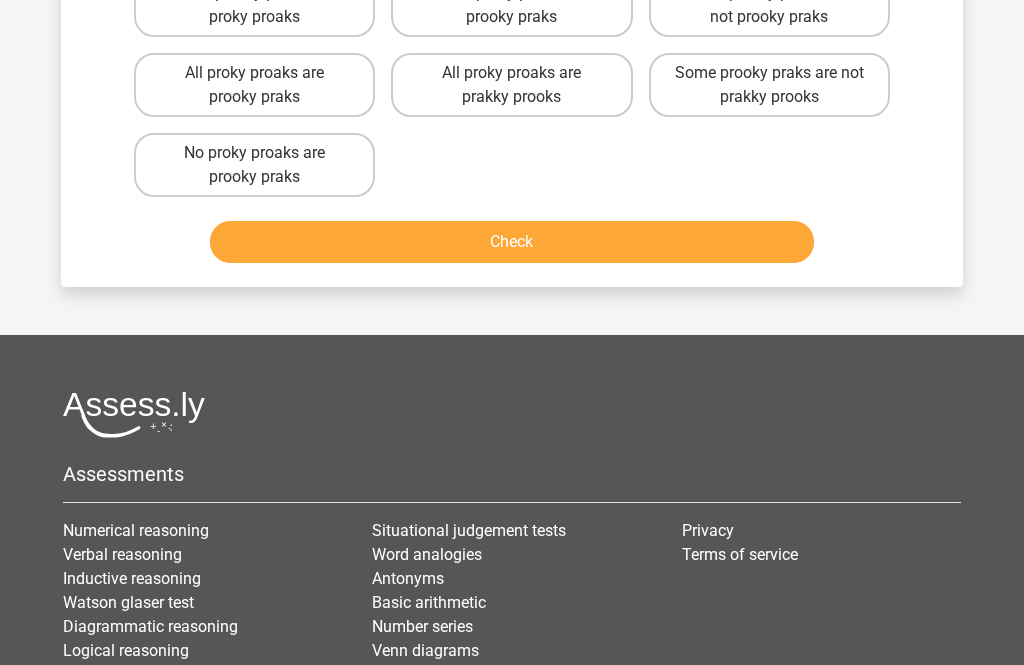 scroll, scrollTop: 92, scrollLeft: 0, axis: vertical 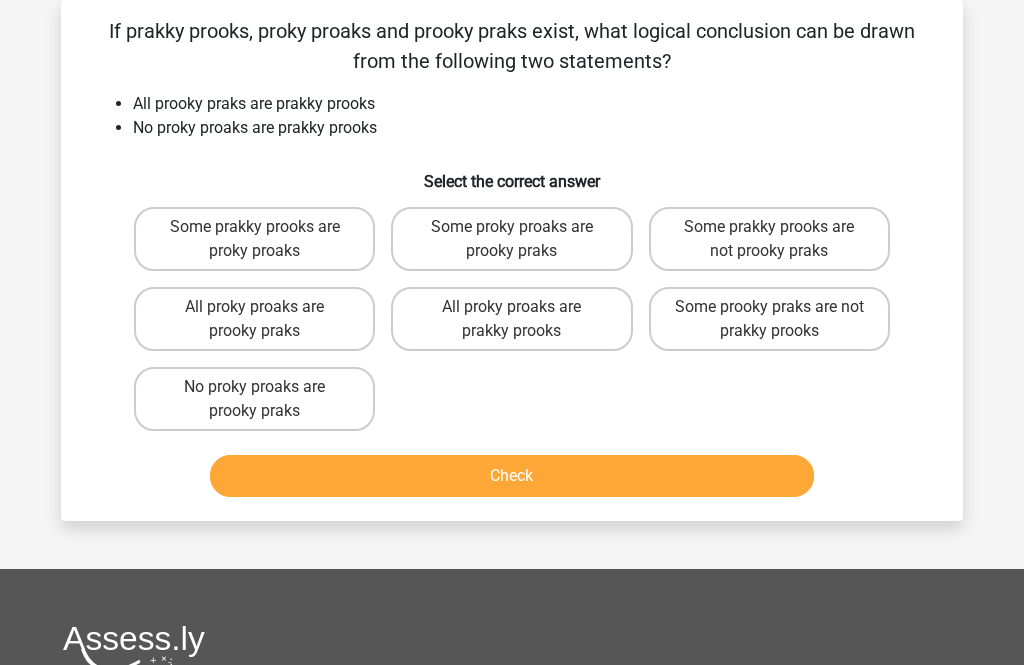 click on "Some prakky prooks are proky proaks" at bounding box center (254, 239) 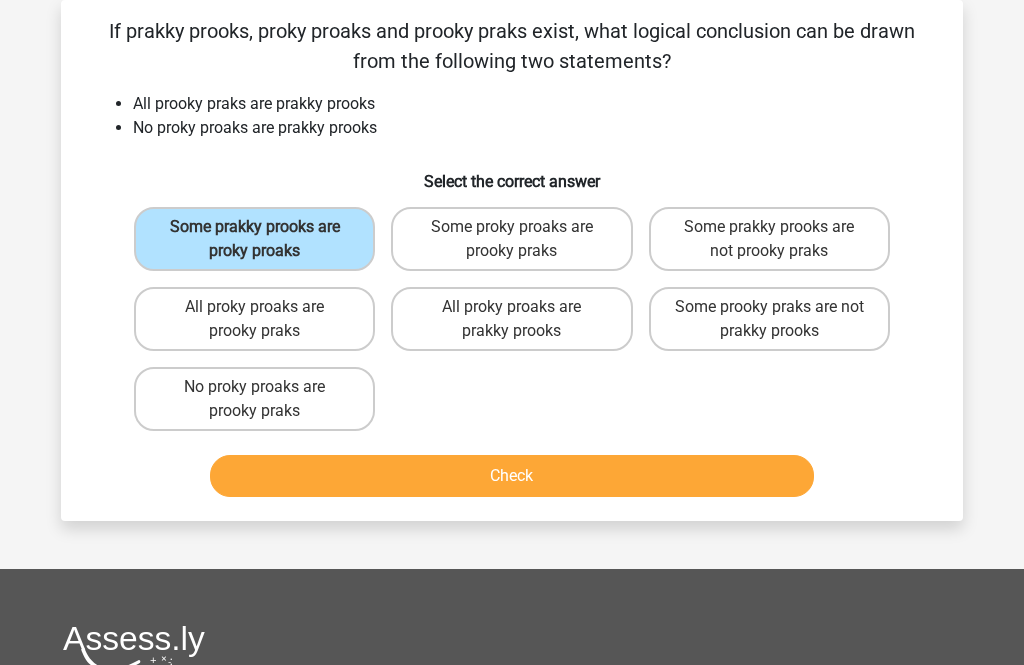 click on "No proky proaks are prooky praks" at bounding box center (254, 399) 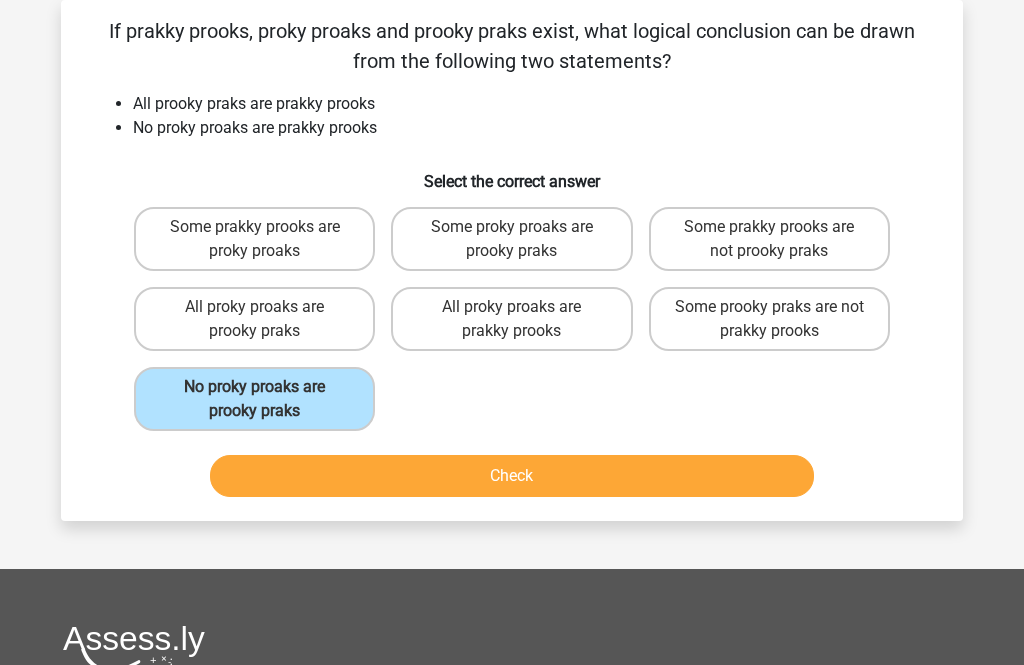 click on "Check" at bounding box center (512, 476) 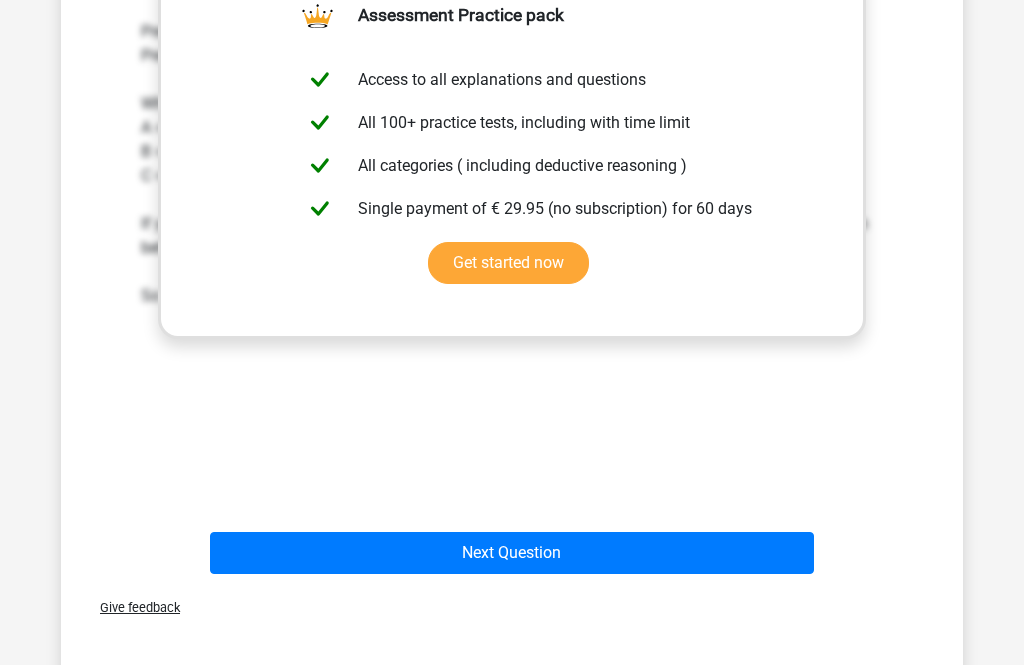 click on "Next Question" at bounding box center [512, 554] 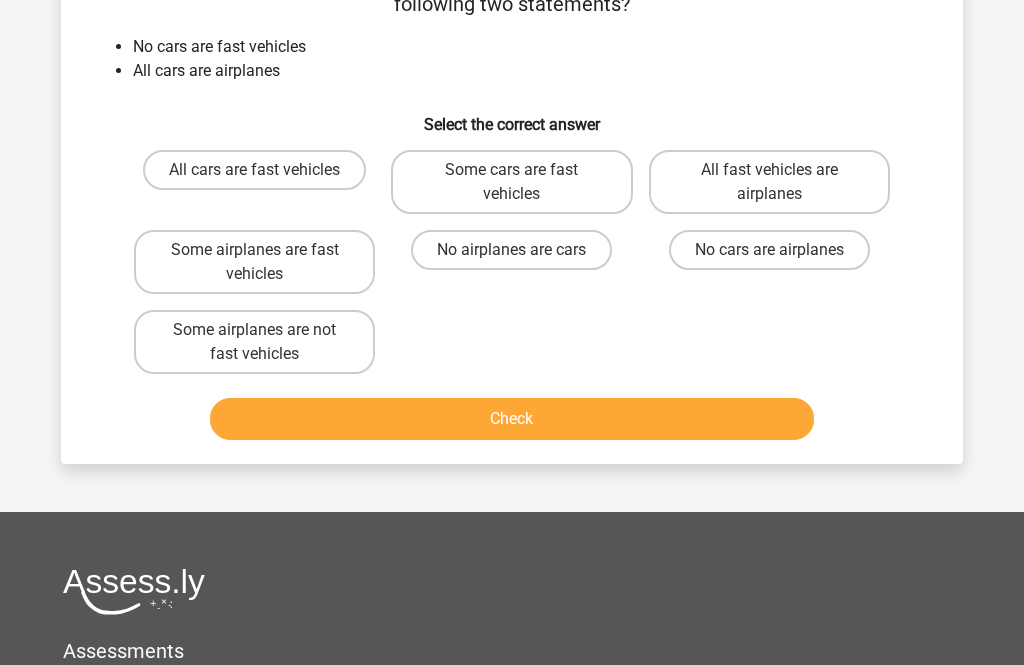 scroll, scrollTop: 92, scrollLeft: 0, axis: vertical 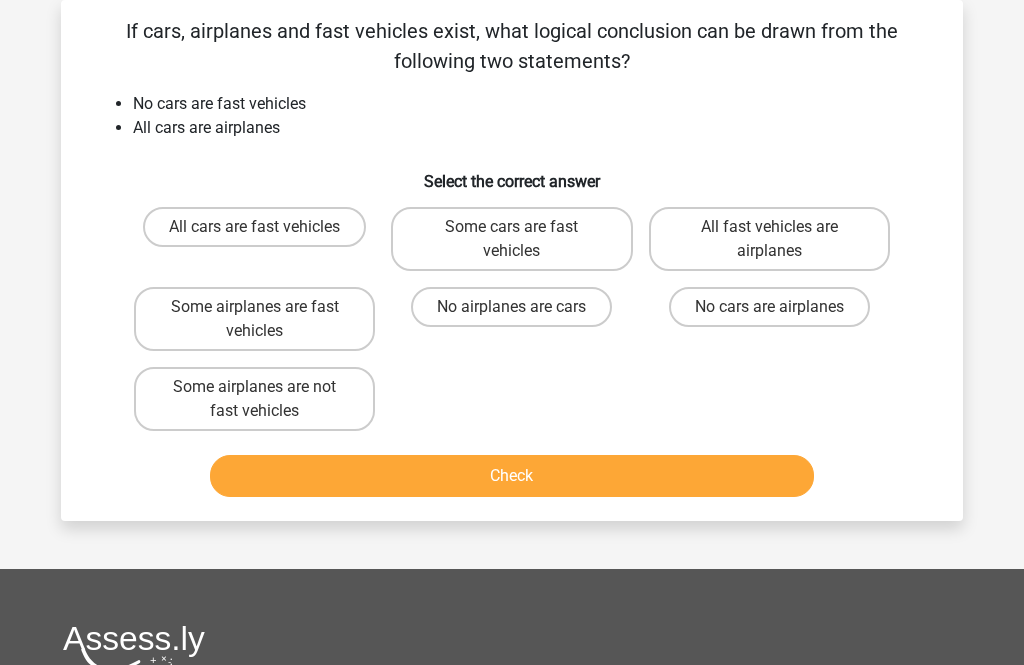 click on "Some airplanes are not fast vehicles" at bounding box center (254, 399) 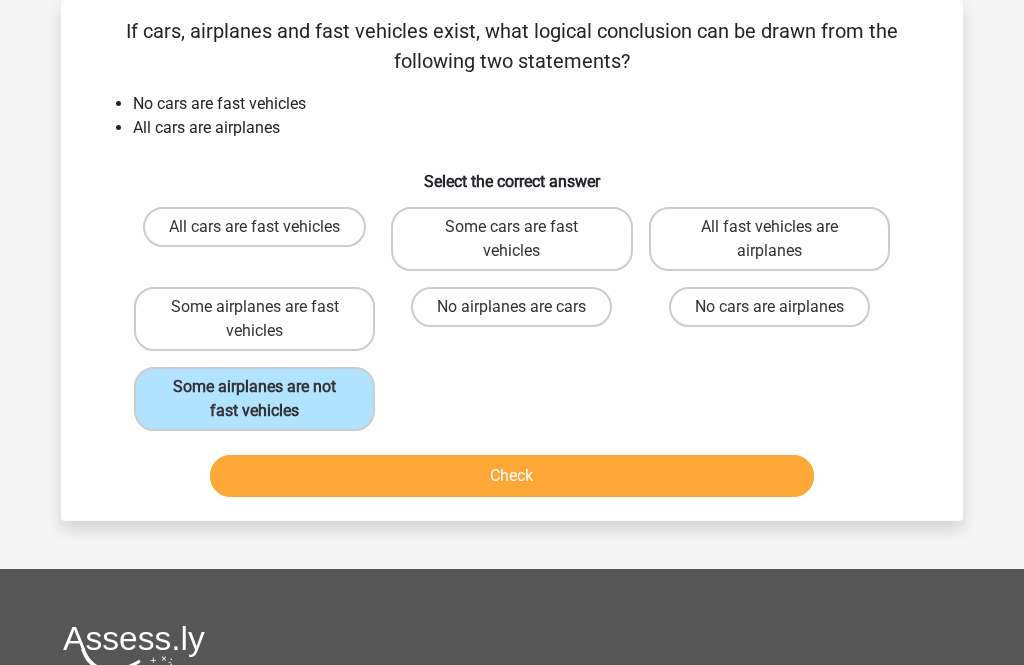 click on "Check" at bounding box center (512, 476) 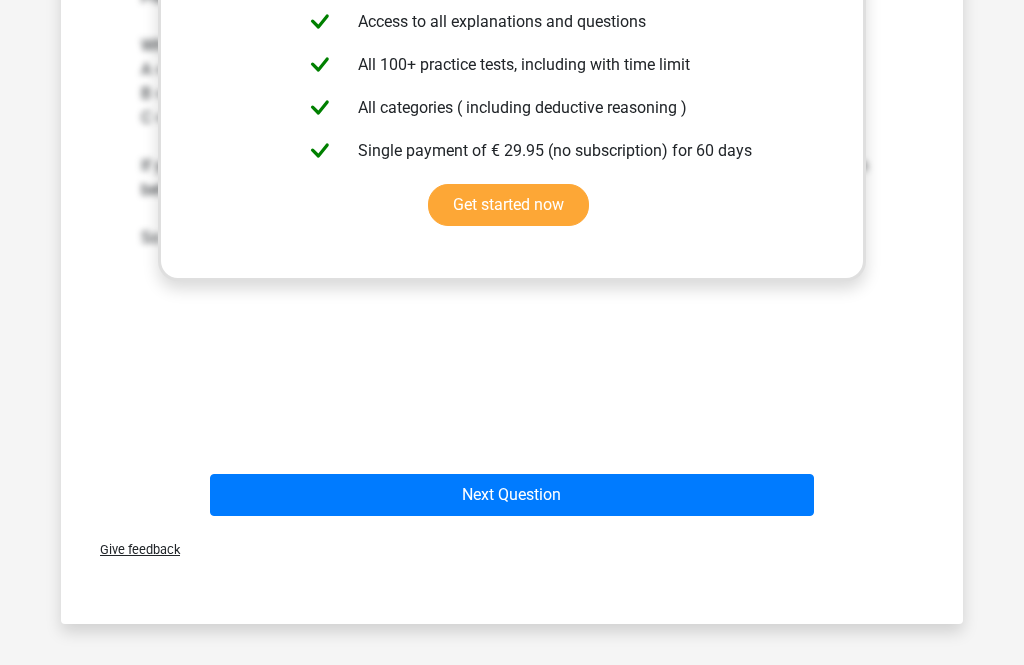 click on "Next Question" at bounding box center (512, 496) 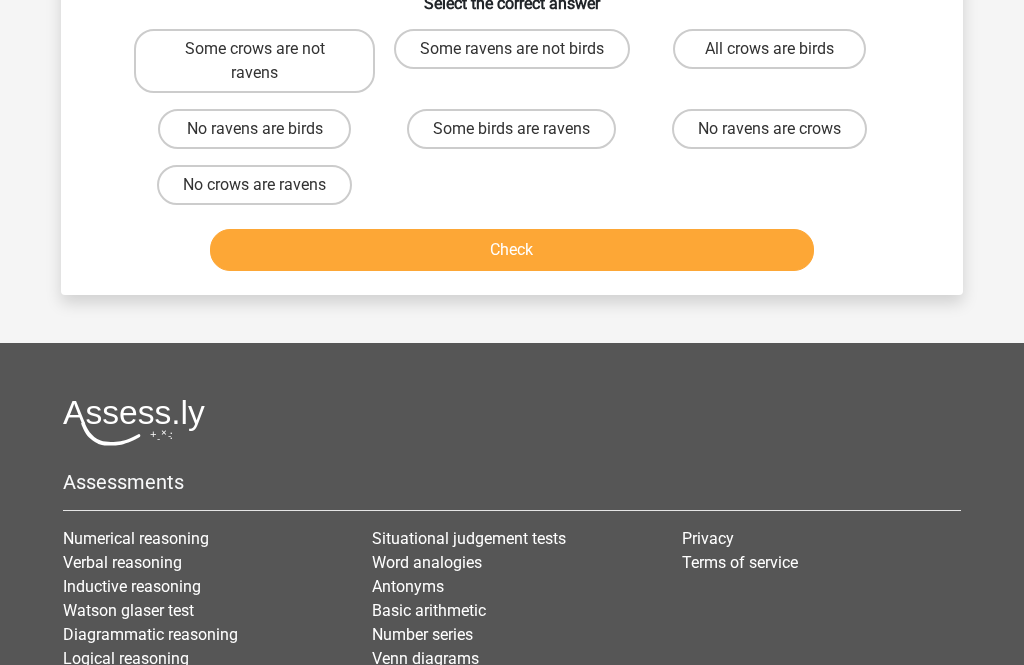 scroll, scrollTop: 92, scrollLeft: 0, axis: vertical 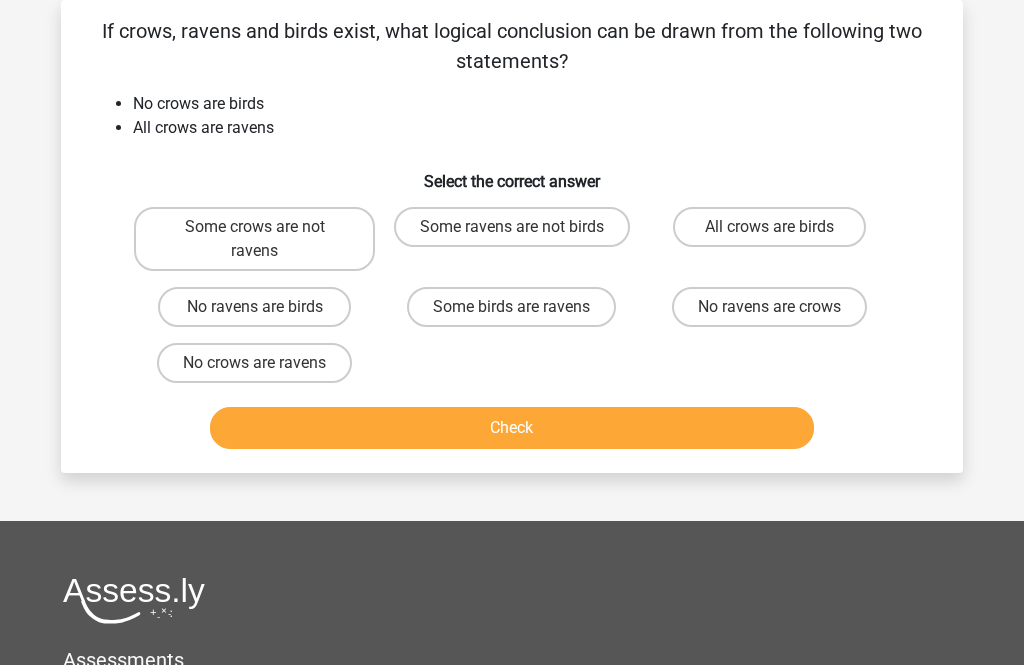 click on "Some ravens are not birds" at bounding box center (512, 227) 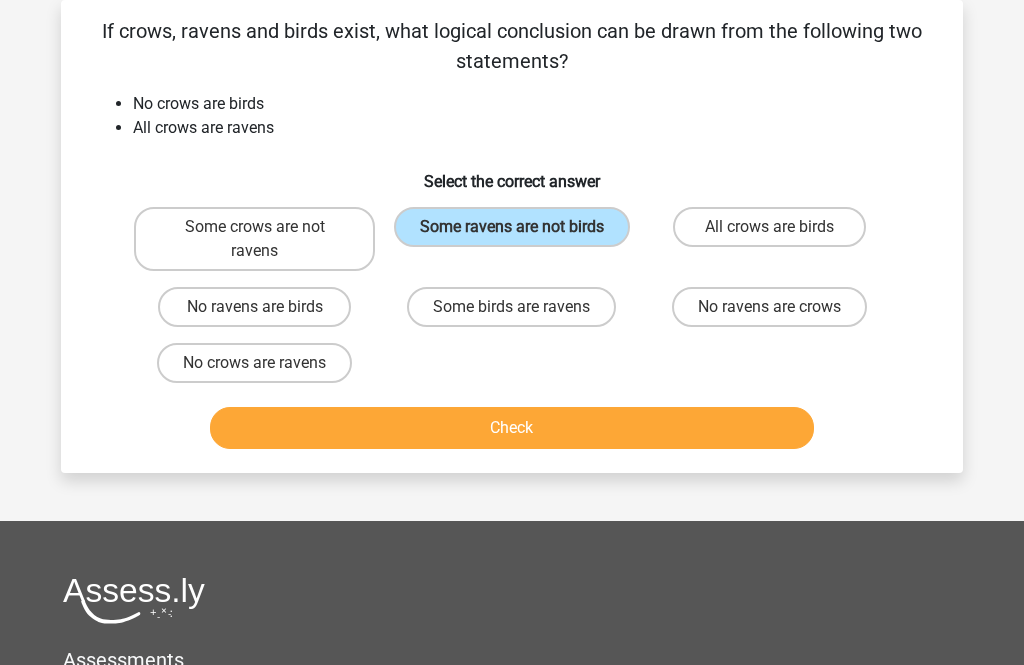 click on "Check" at bounding box center [512, 428] 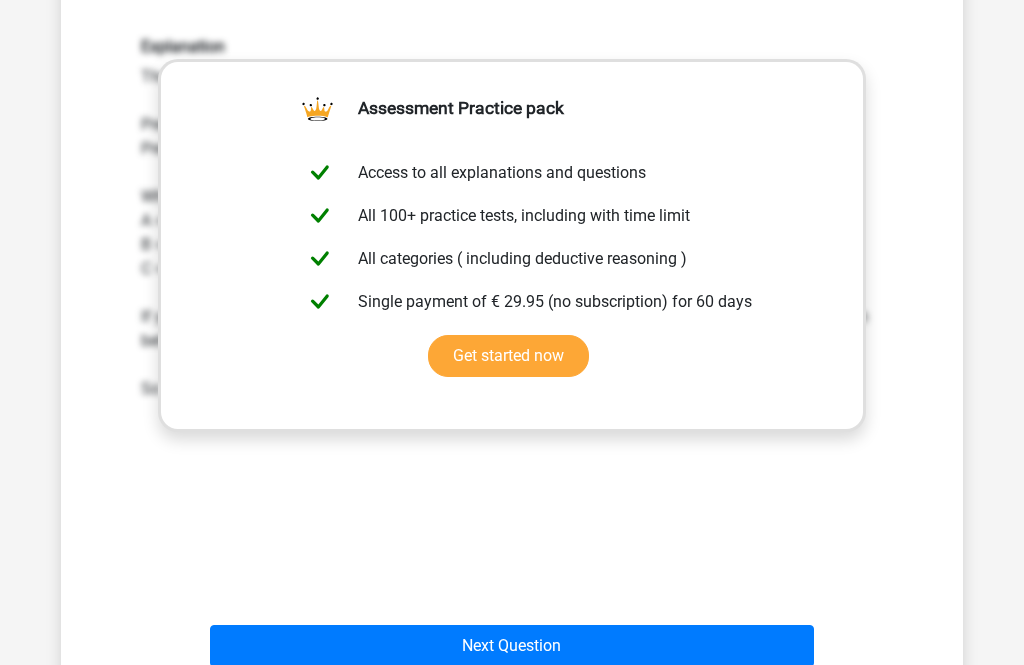 click on "Next Question" at bounding box center (512, 647) 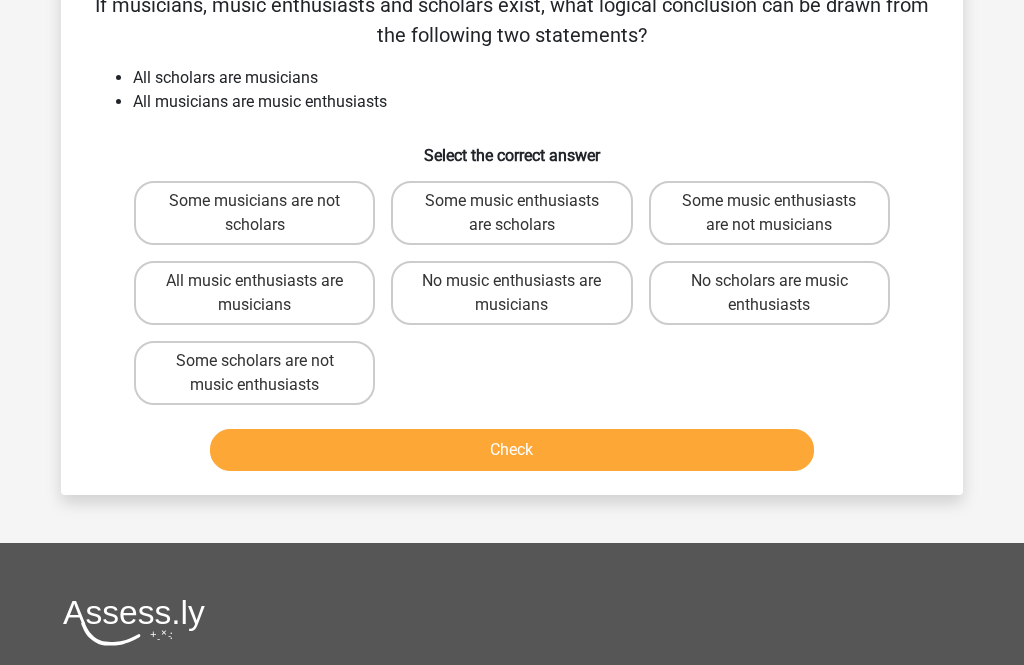 scroll, scrollTop: 92, scrollLeft: 0, axis: vertical 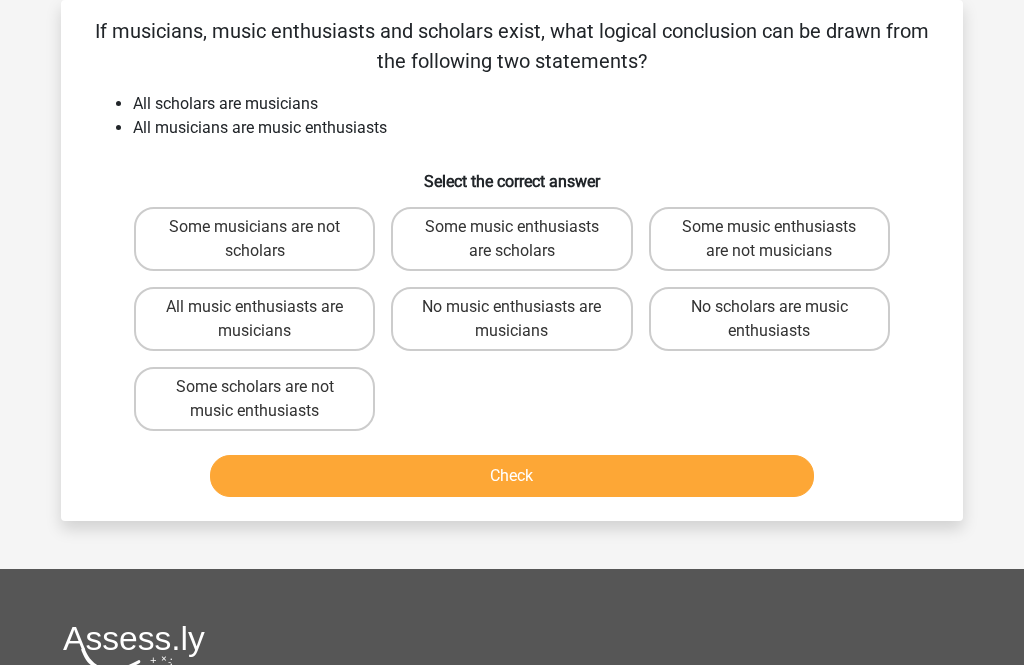 click on "Some music enthusiasts are scholars" at bounding box center [511, 239] 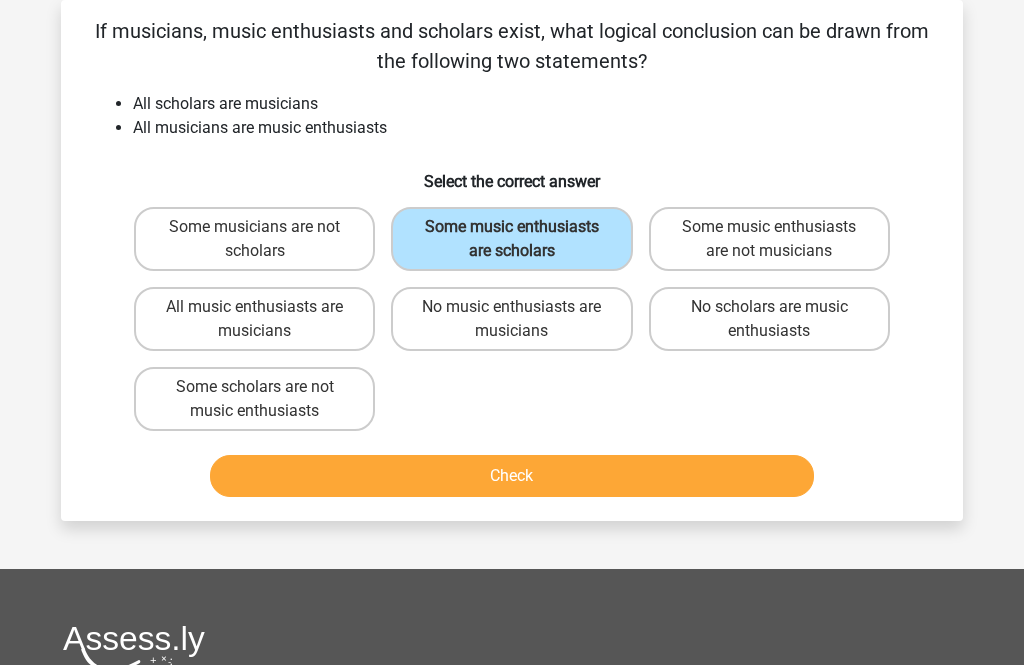 click on "Check" at bounding box center [512, 476] 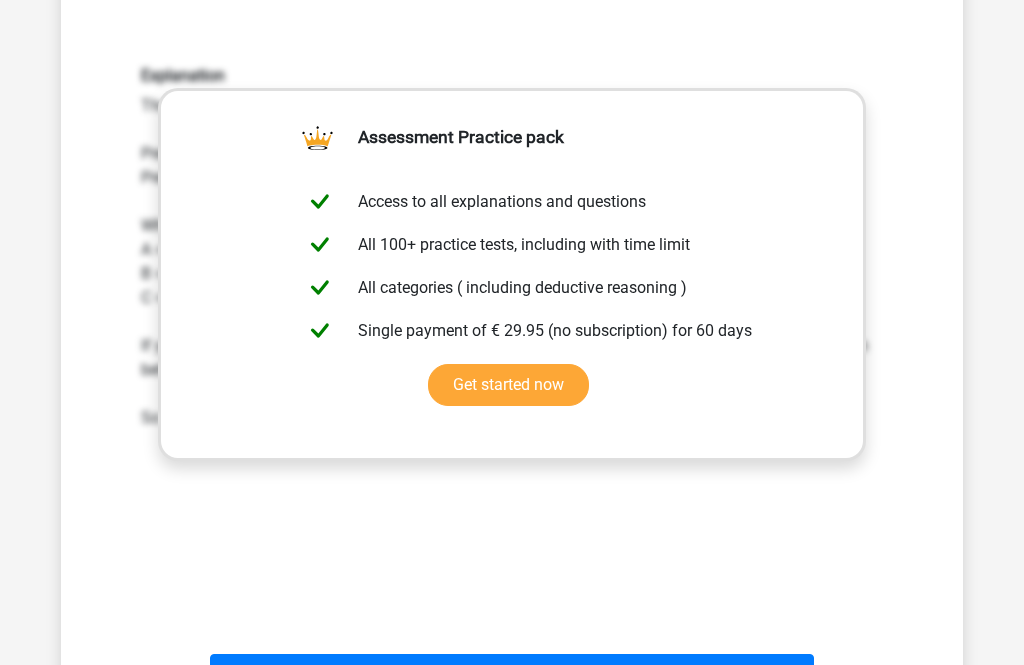 scroll, scrollTop: 570, scrollLeft: 0, axis: vertical 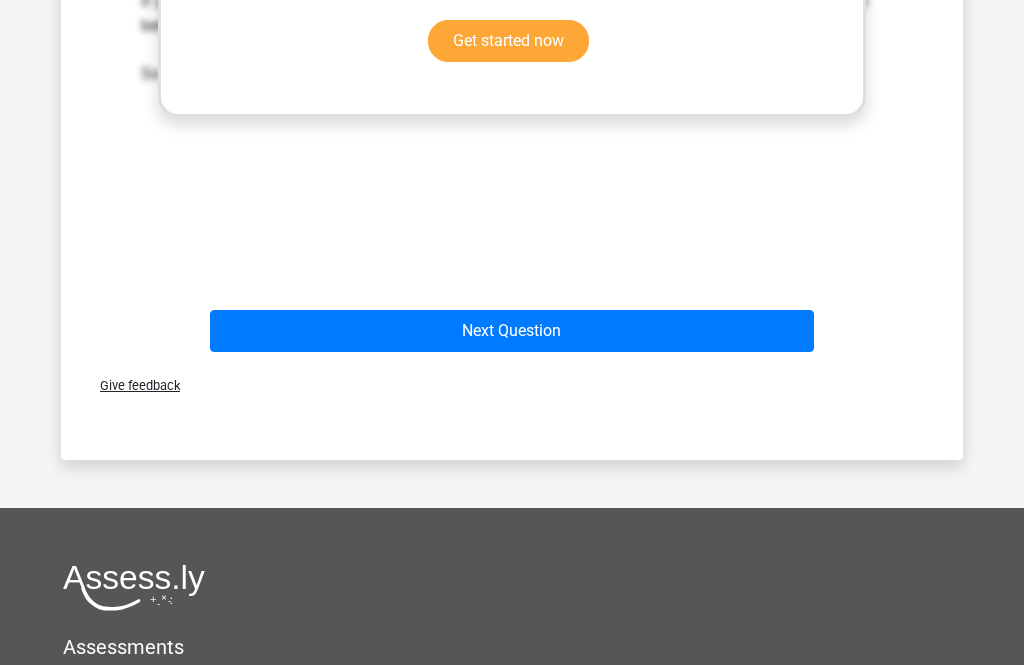 click on "Next Question" at bounding box center (512, 332) 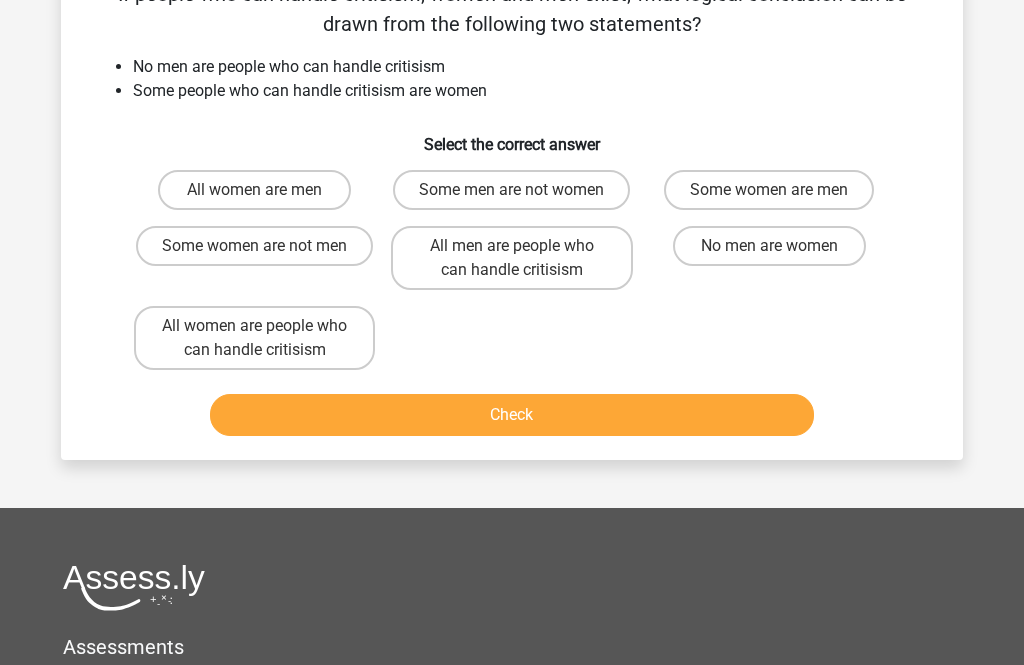 scroll, scrollTop: 92, scrollLeft: 0, axis: vertical 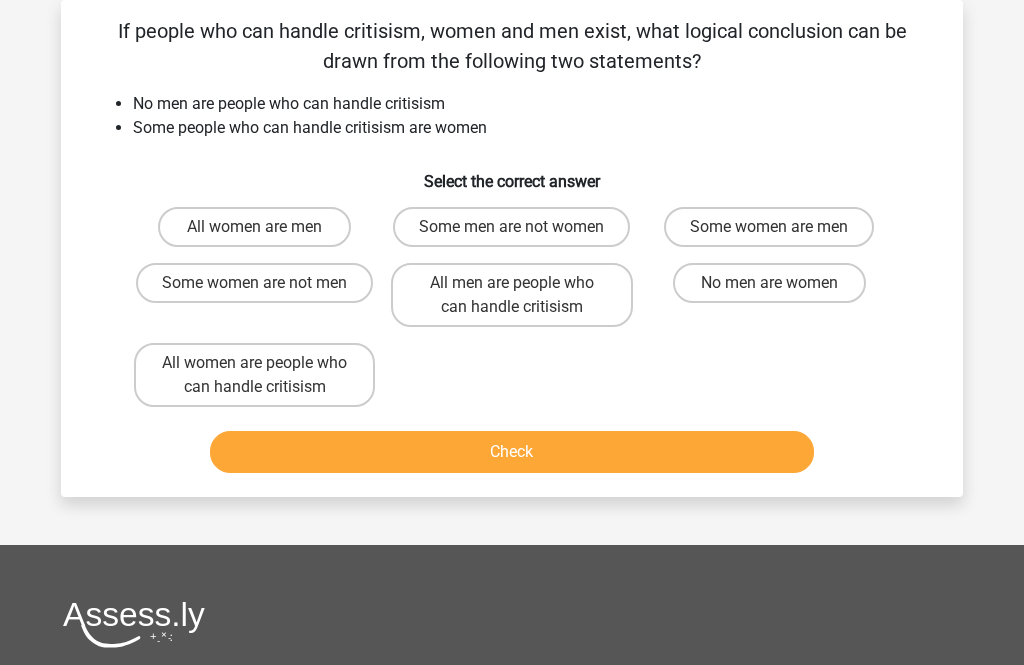 click on "Some women are not men" at bounding box center [254, 283] 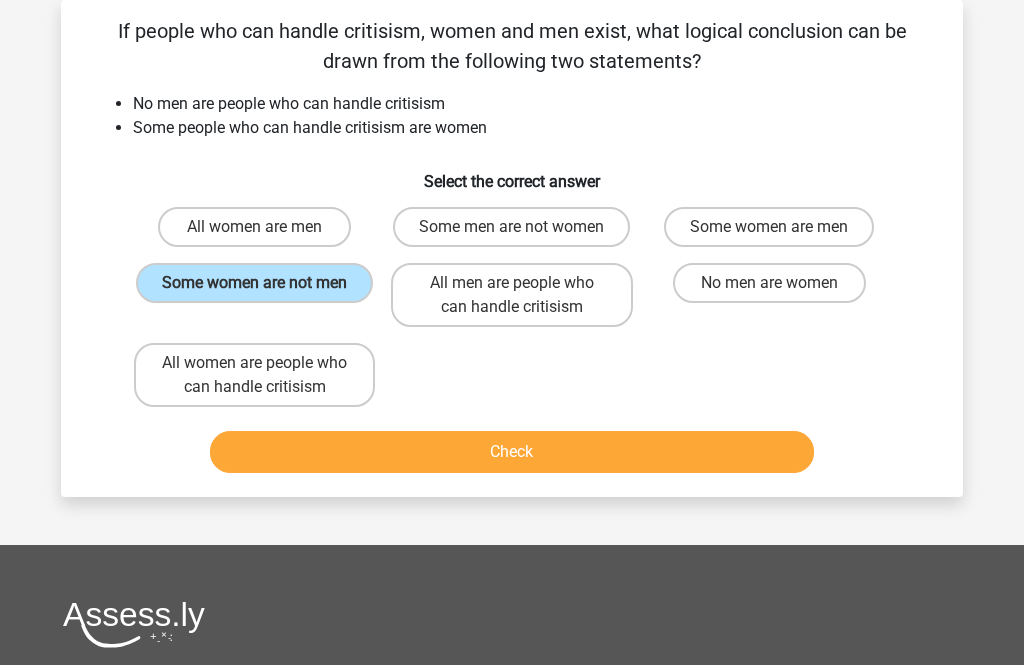 click on "Check" at bounding box center [512, 452] 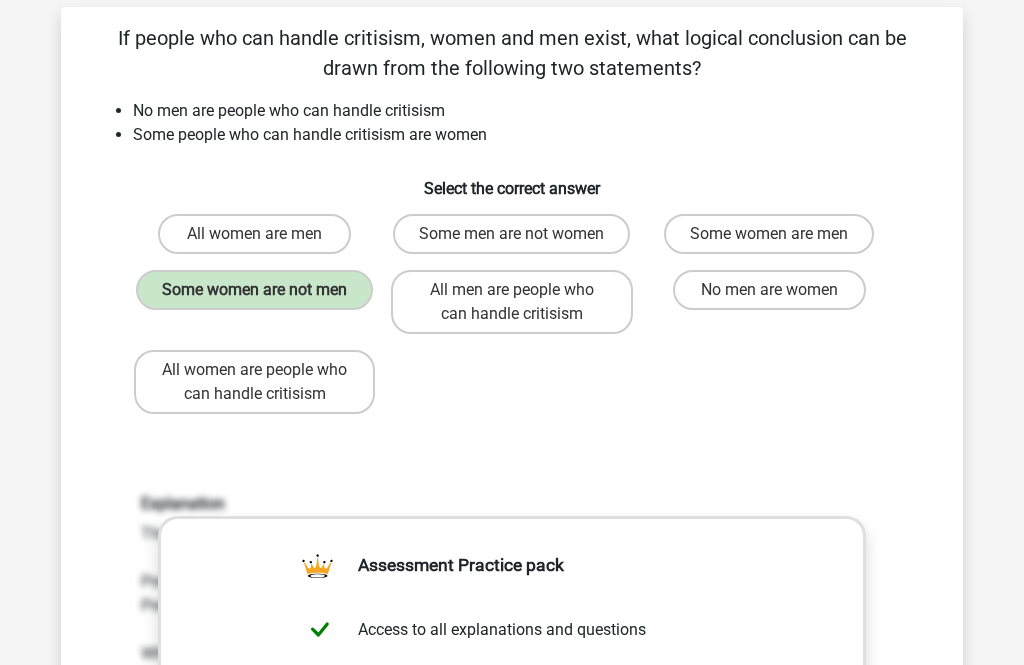 scroll, scrollTop: 151, scrollLeft: 0, axis: vertical 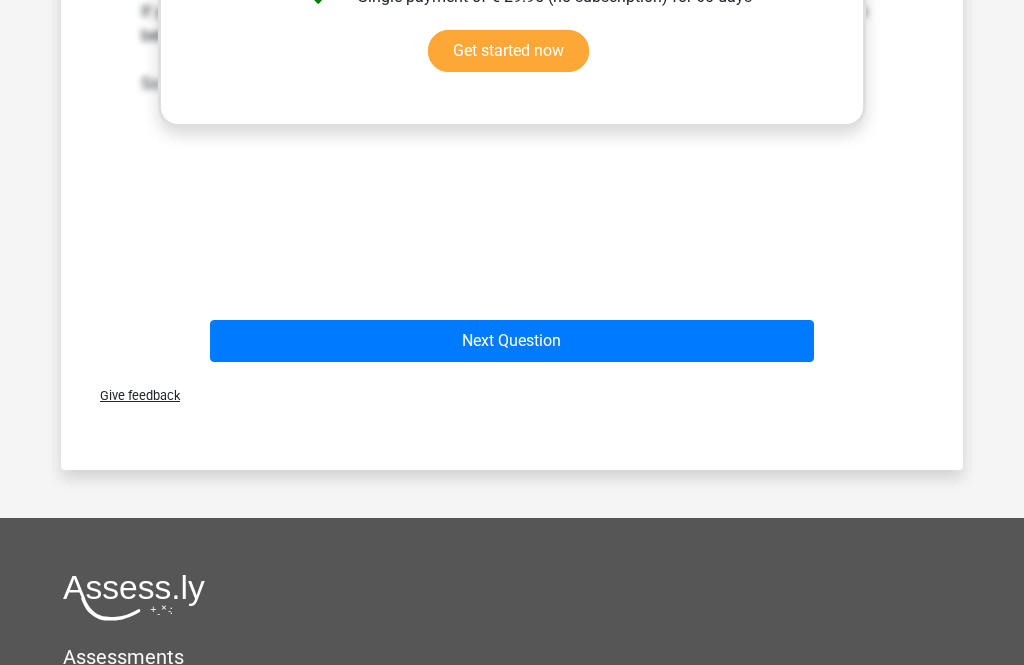 click on "Next Question" at bounding box center (512, 342) 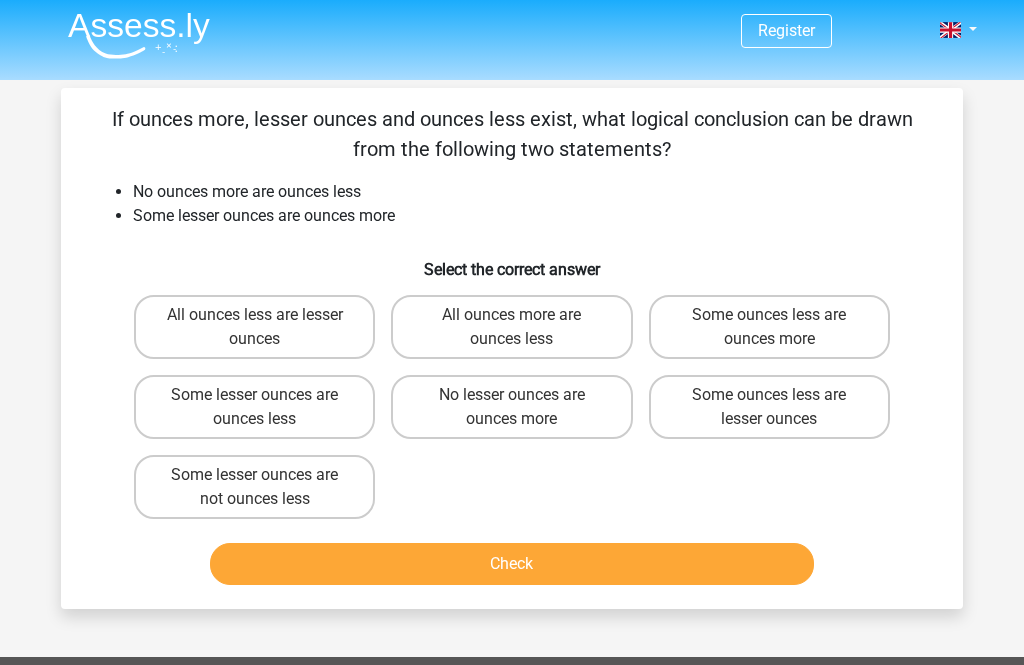 scroll, scrollTop: 4, scrollLeft: 0, axis: vertical 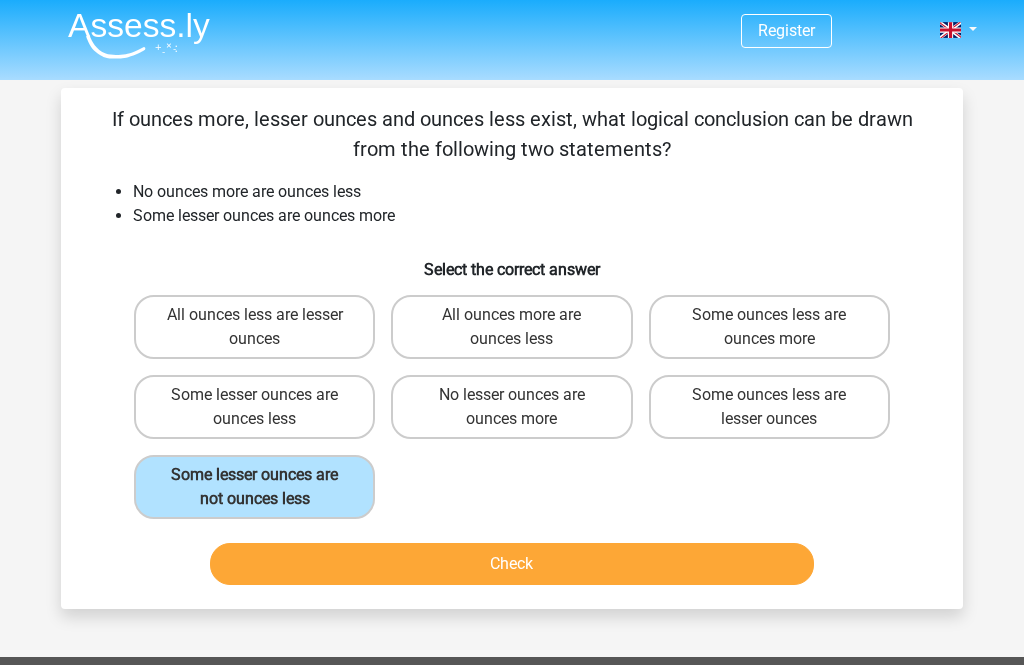 click on "Check" at bounding box center [512, 564] 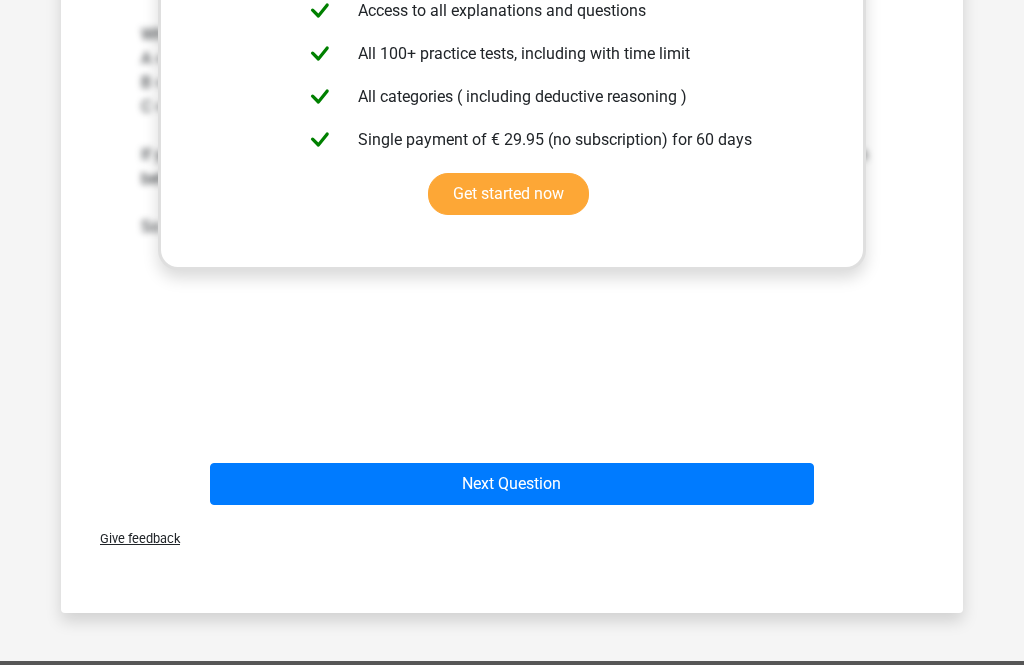 click on "Next Question" at bounding box center [512, 485] 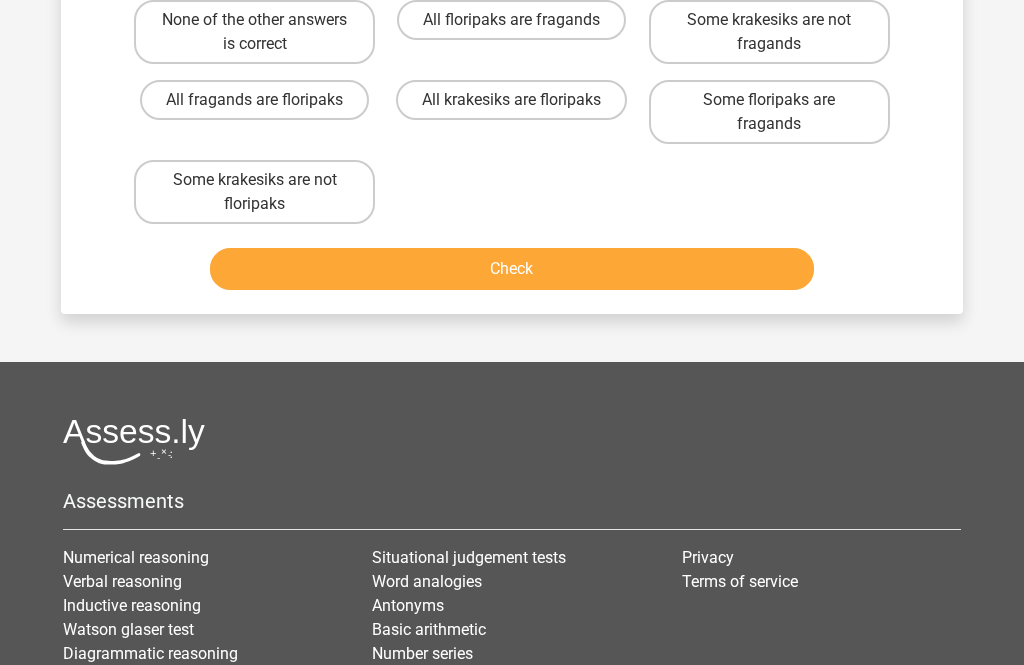 scroll, scrollTop: 92, scrollLeft: 0, axis: vertical 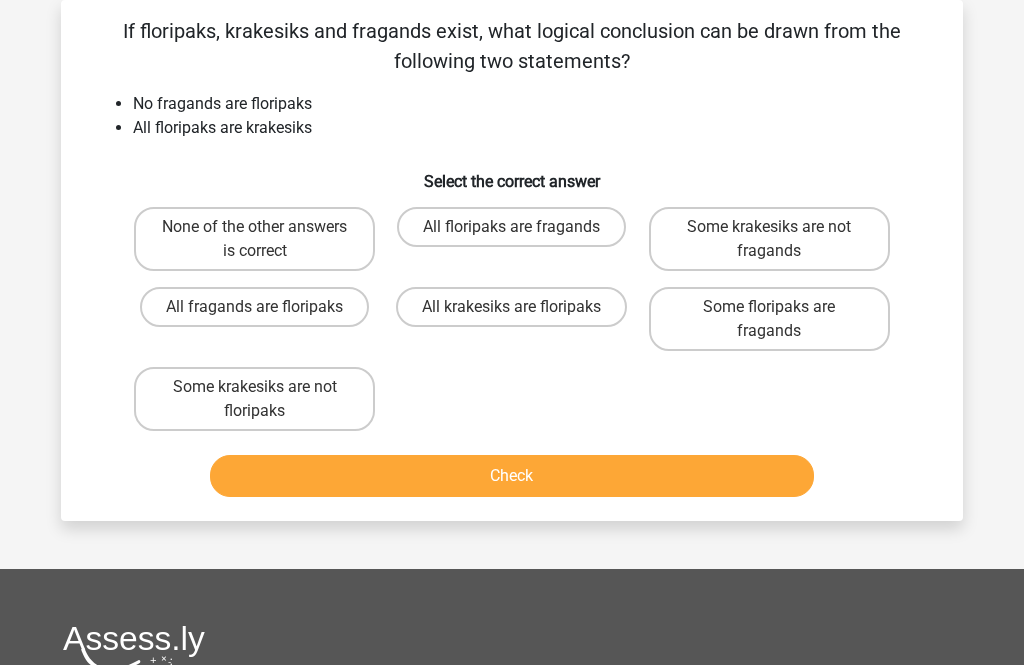 click on "Some krakesiks are not floripaks" at bounding box center (254, 399) 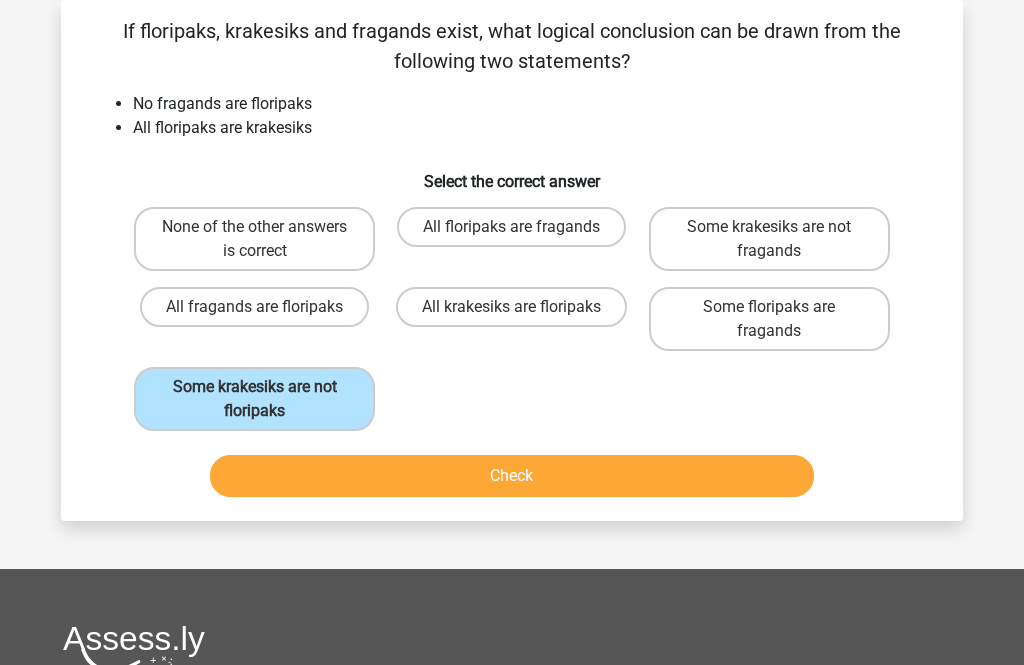 click on "Check" at bounding box center (512, 476) 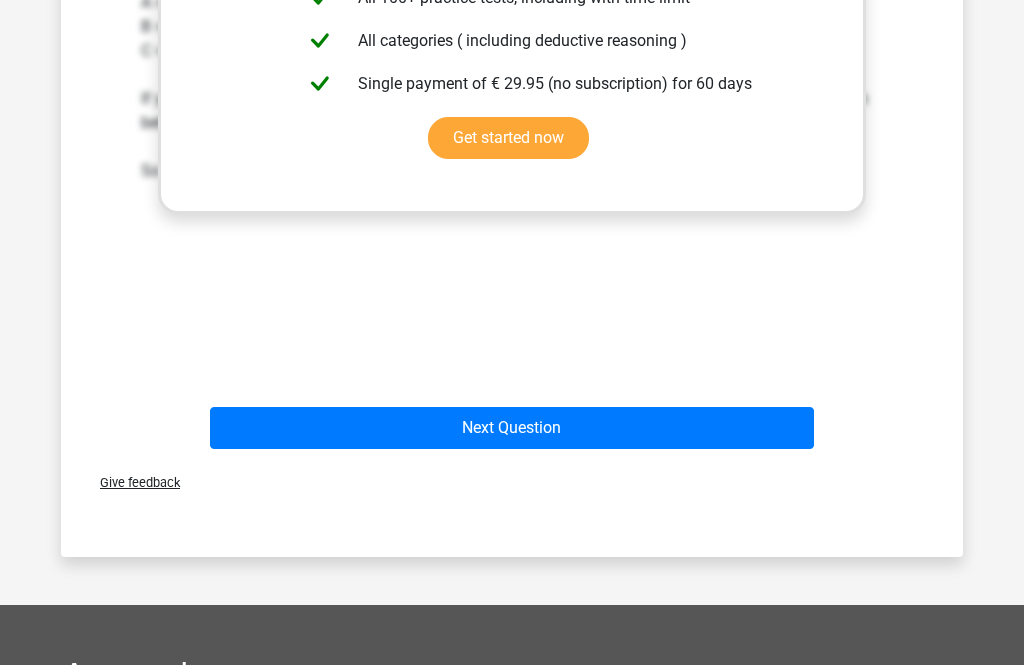 click on "Next Question" at bounding box center [512, 428] 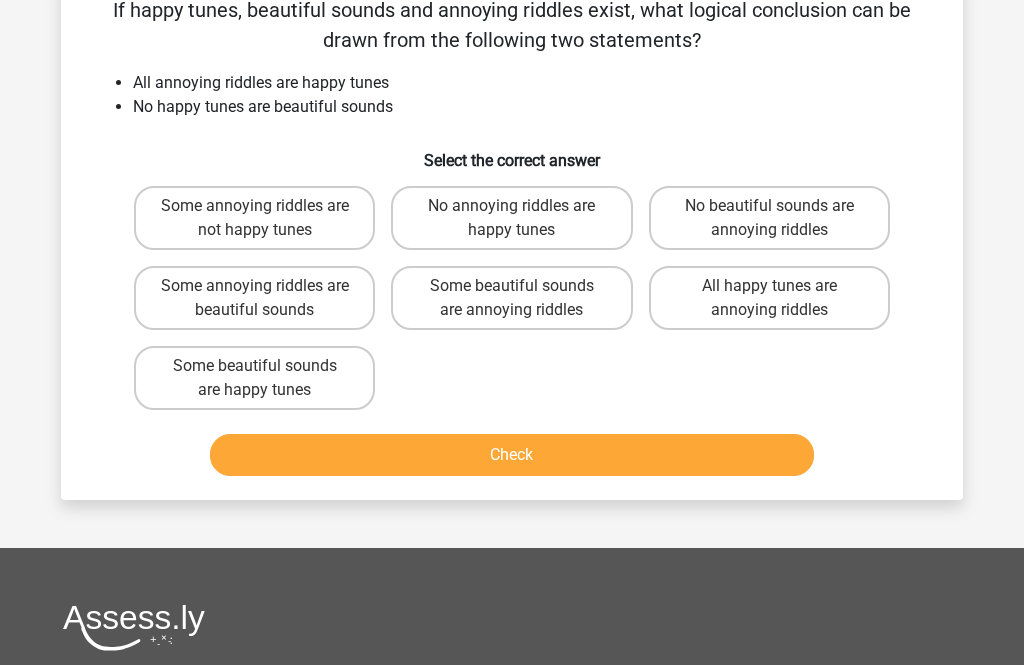 scroll, scrollTop: 92, scrollLeft: 0, axis: vertical 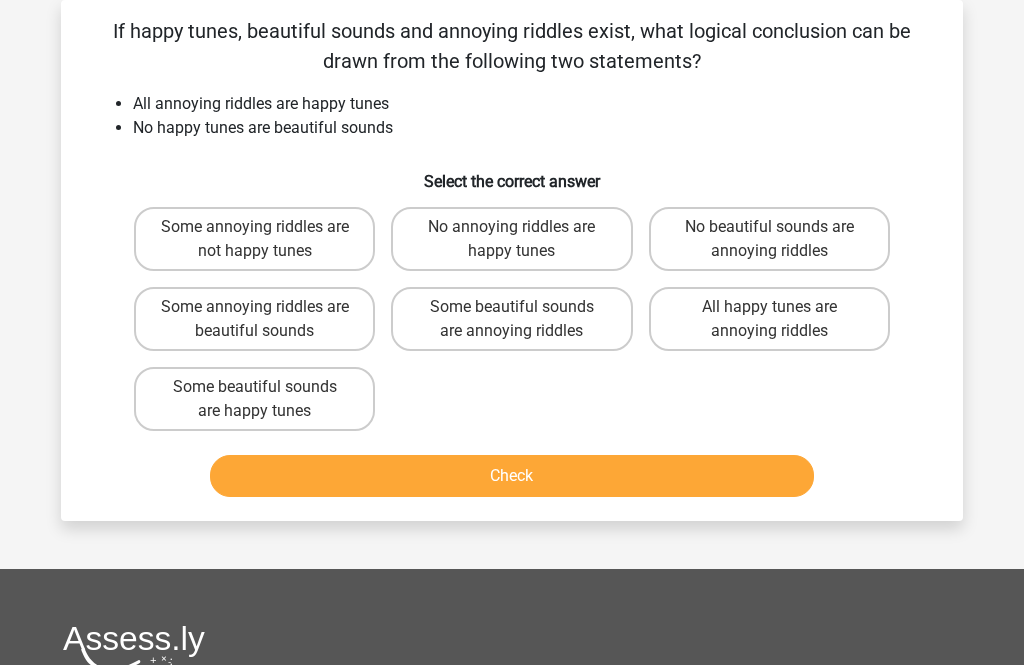 click on "No beautiful sounds are annoying riddles" at bounding box center [769, 239] 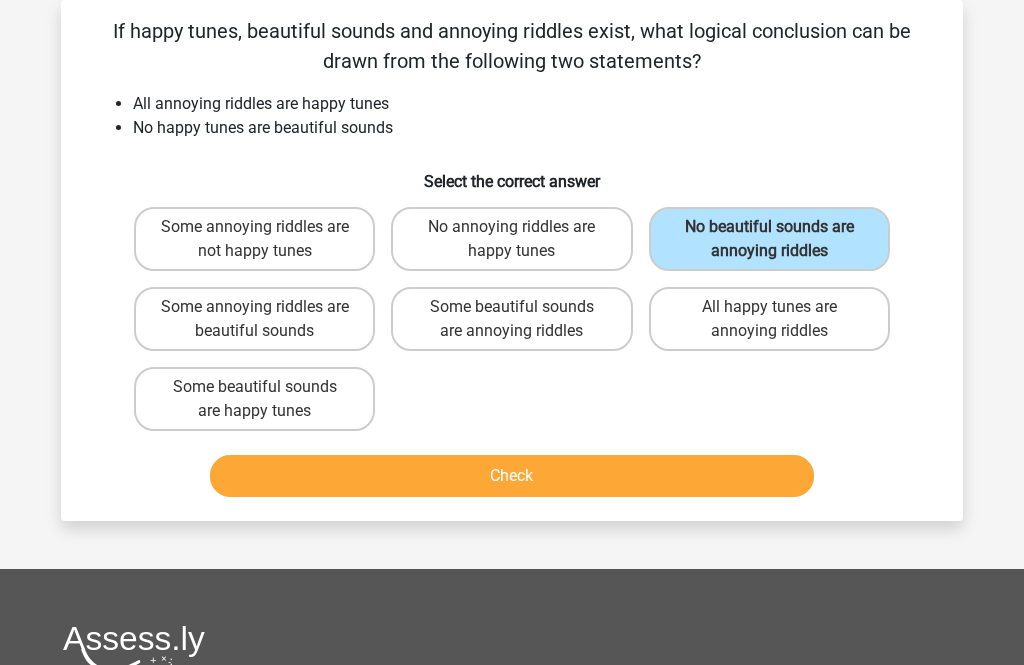 click on "Check" at bounding box center [512, 476] 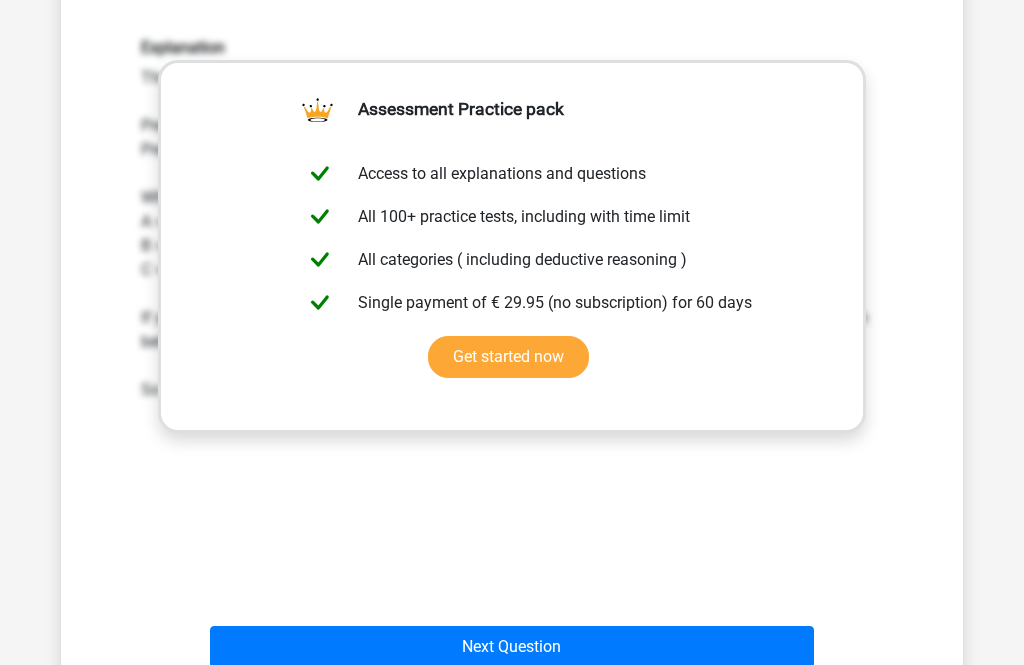 scroll, scrollTop: 616, scrollLeft: 0, axis: vertical 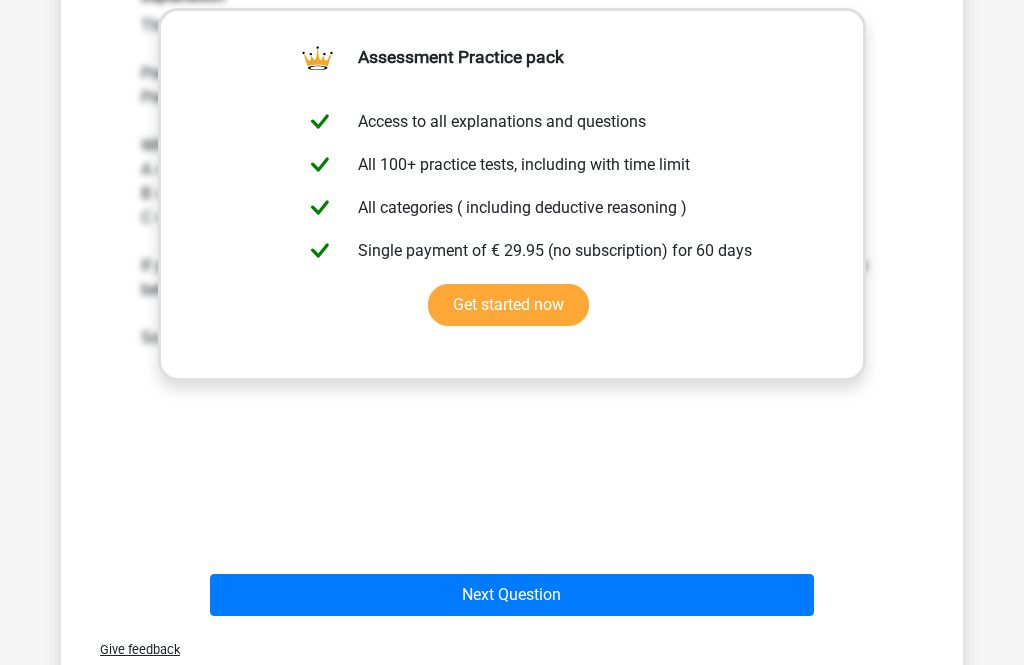 click on "Next Question" at bounding box center [512, 596] 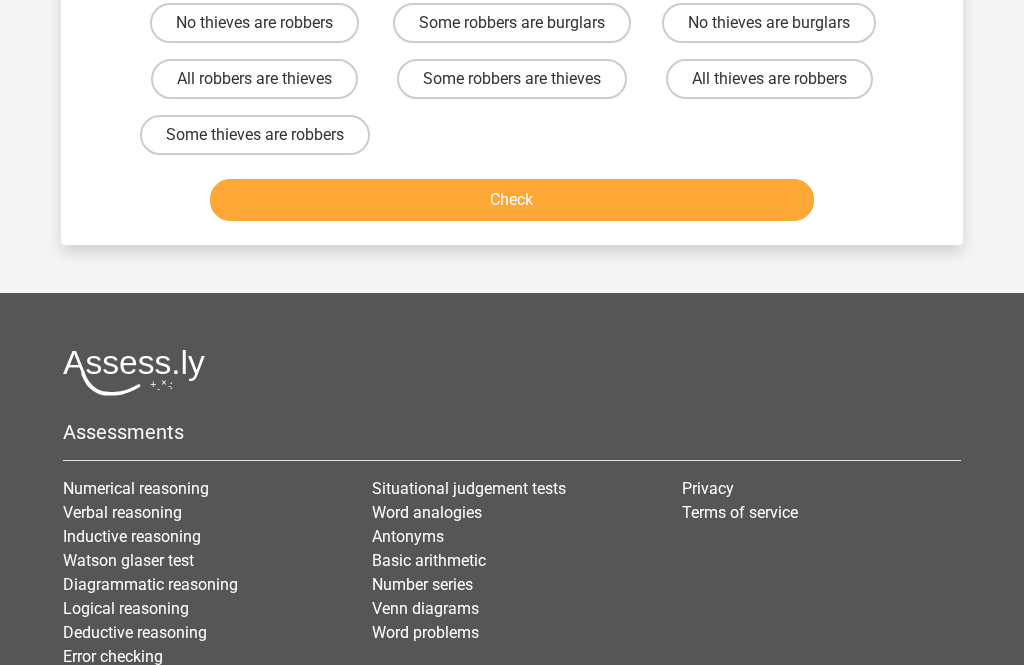 scroll, scrollTop: 92, scrollLeft: 0, axis: vertical 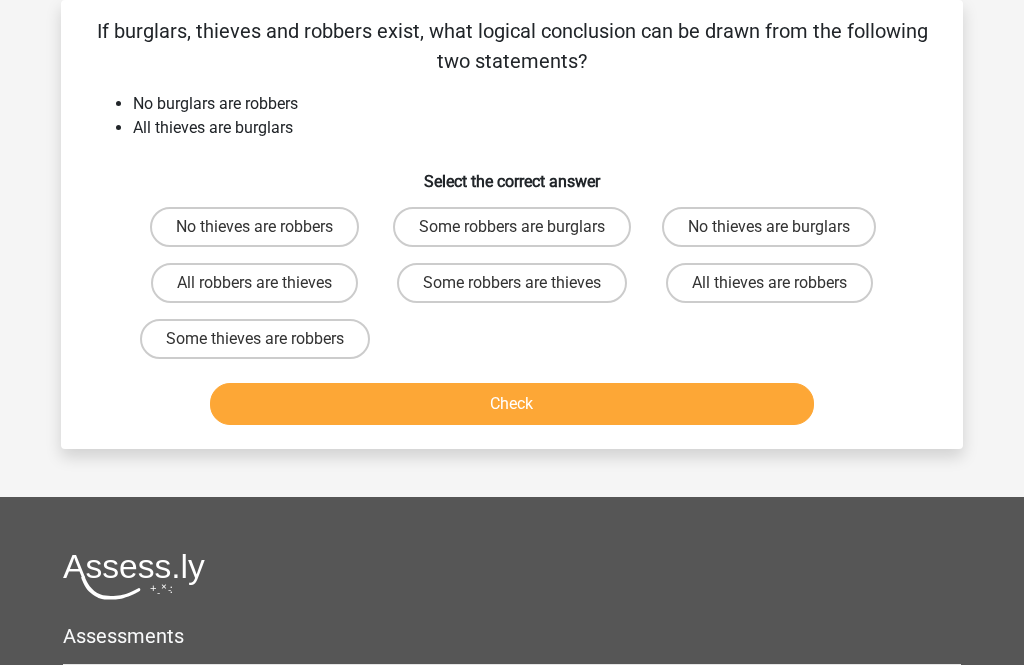 click on "No thieves are robbers" at bounding box center (254, 227) 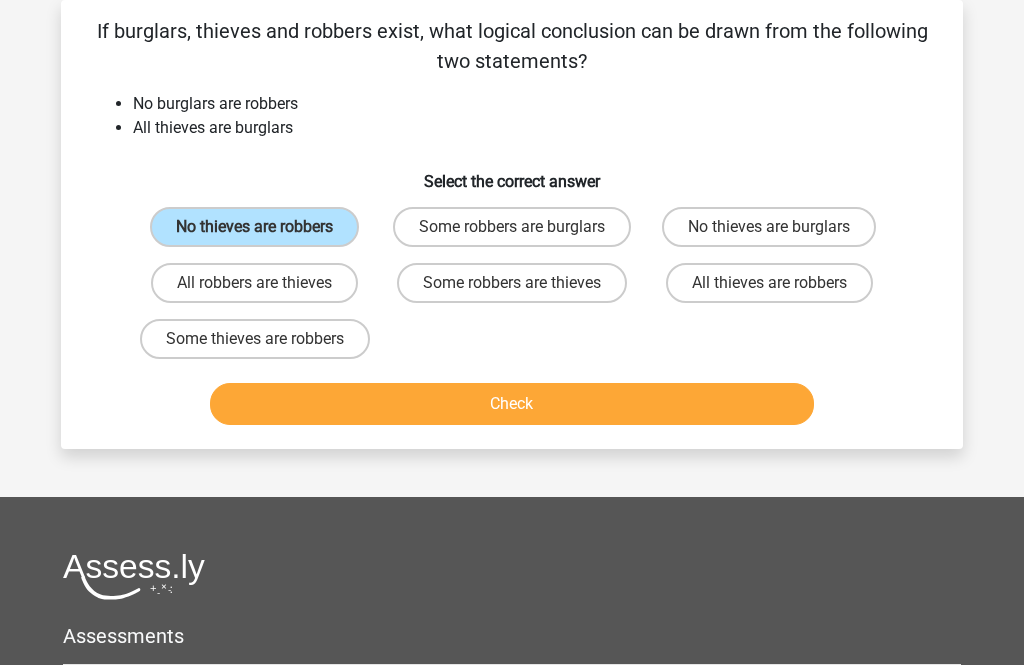 click on "Check" at bounding box center [512, 404] 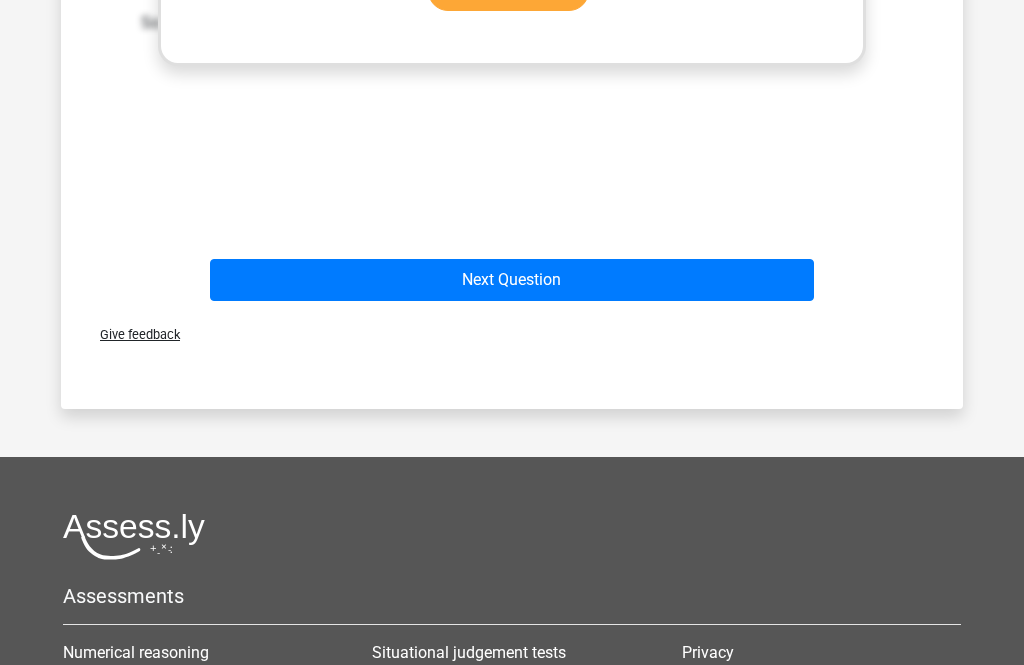 click on "Next Question" at bounding box center (512, 281) 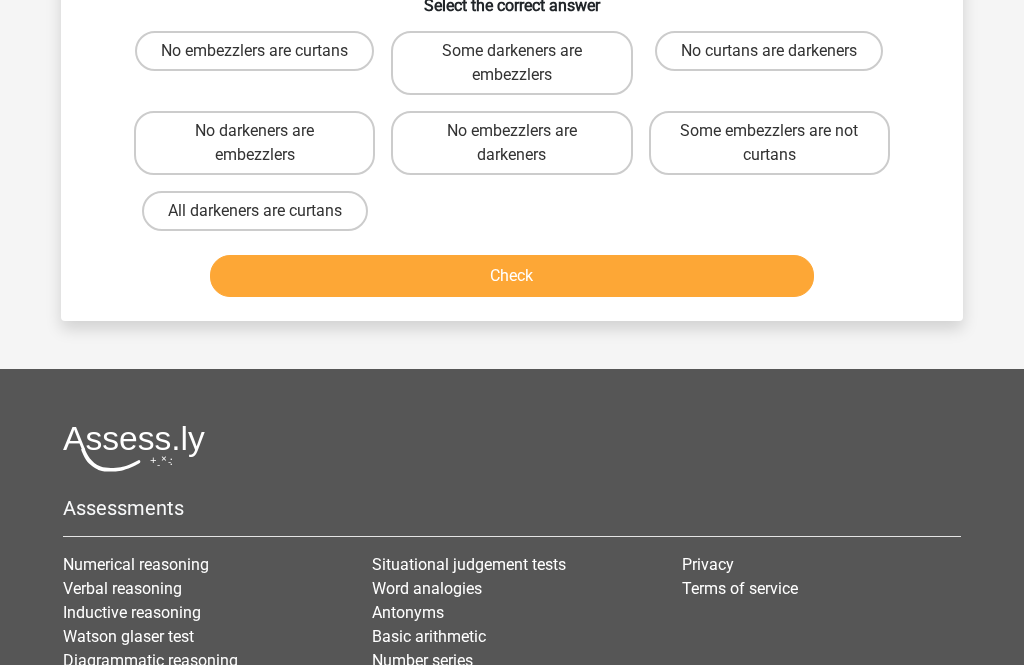scroll, scrollTop: 92, scrollLeft: 0, axis: vertical 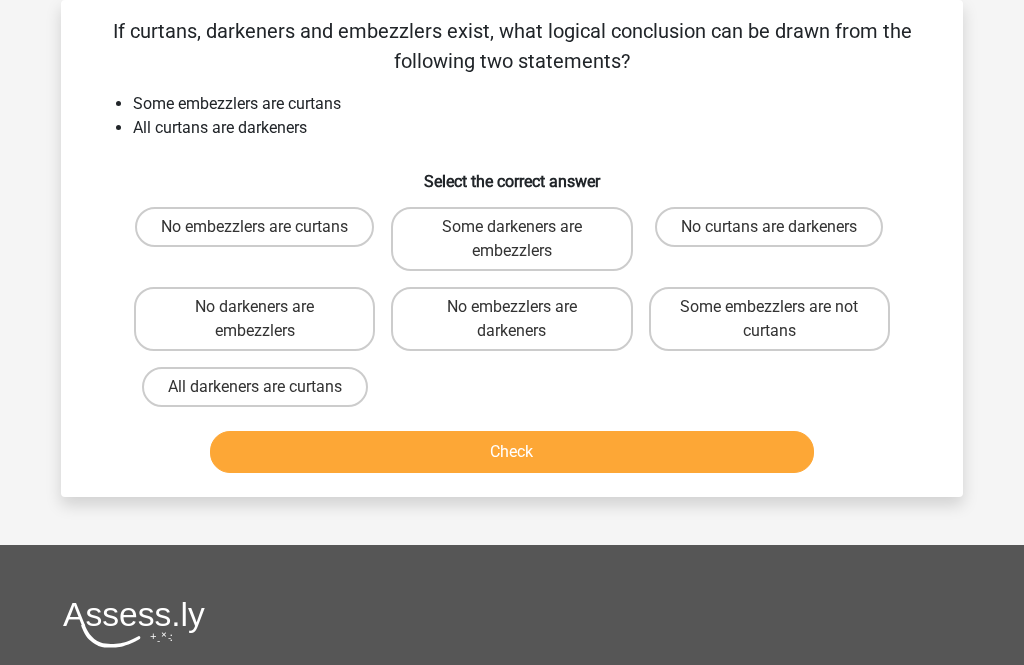click on "Some darkeners are embezzlers" at bounding box center [511, 239] 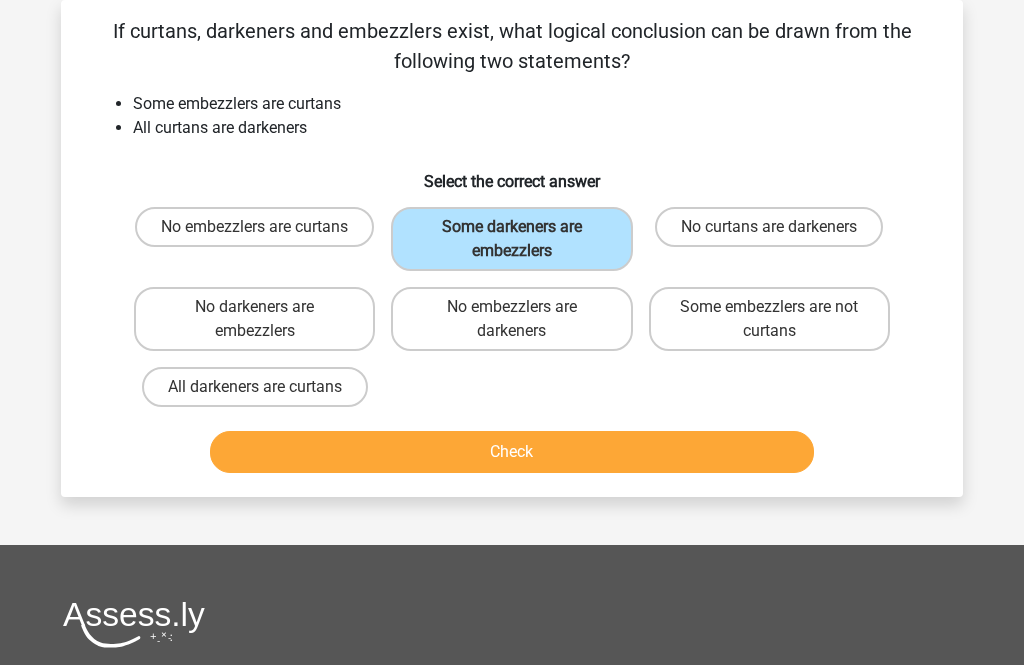click on "Check" at bounding box center [512, 452] 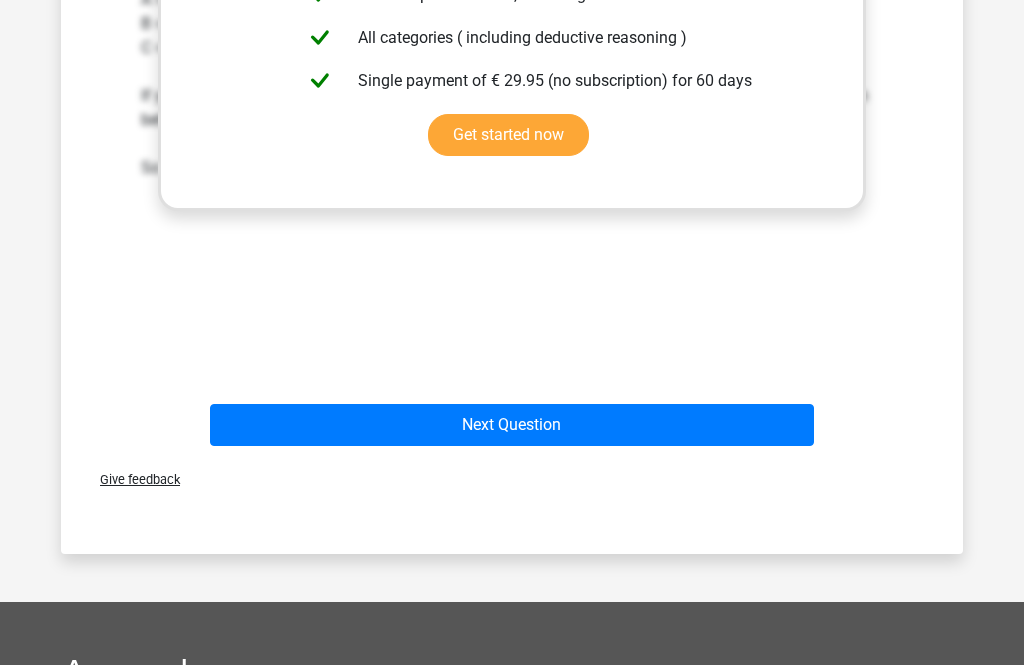 click on "Next Question" at bounding box center (512, 425) 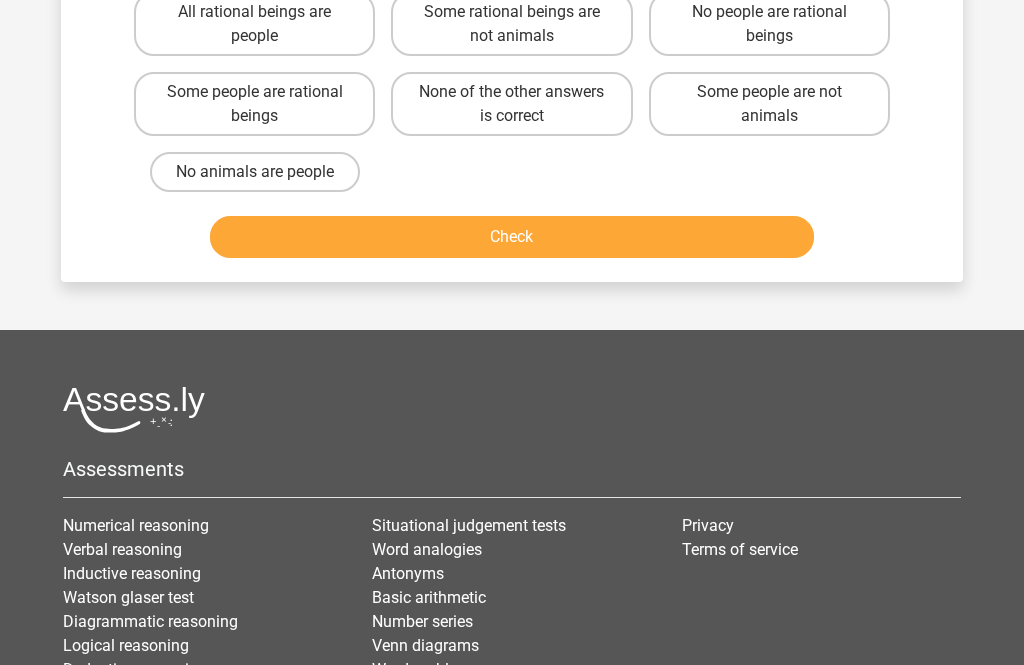 scroll, scrollTop: 92, scrollLeft: 0, axis: vertical 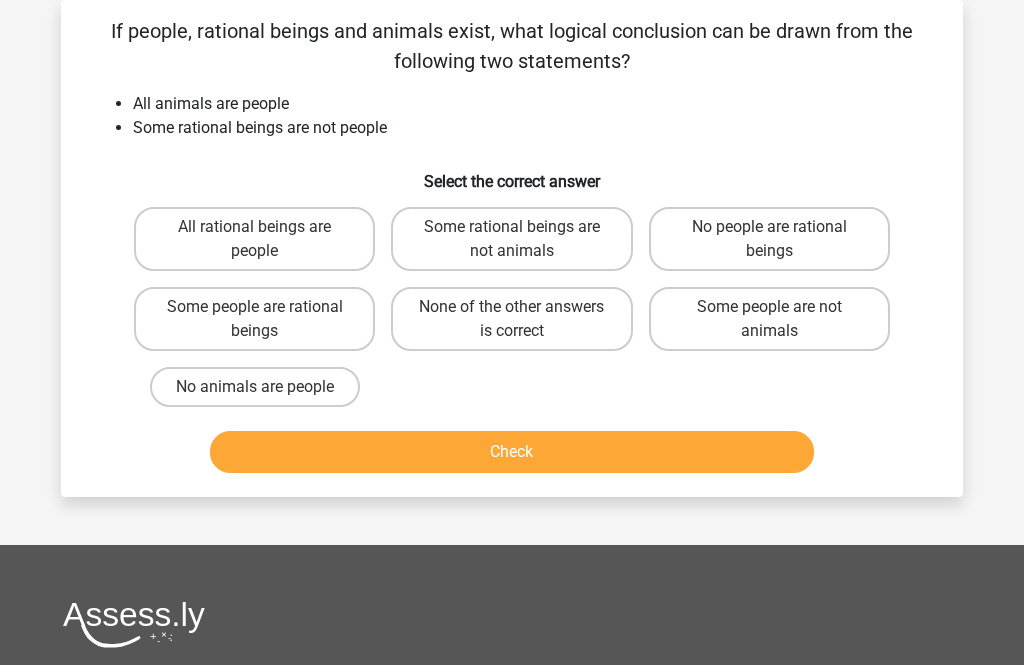 click on "Some rational beings are not animals" at bounding box center (511, 239) 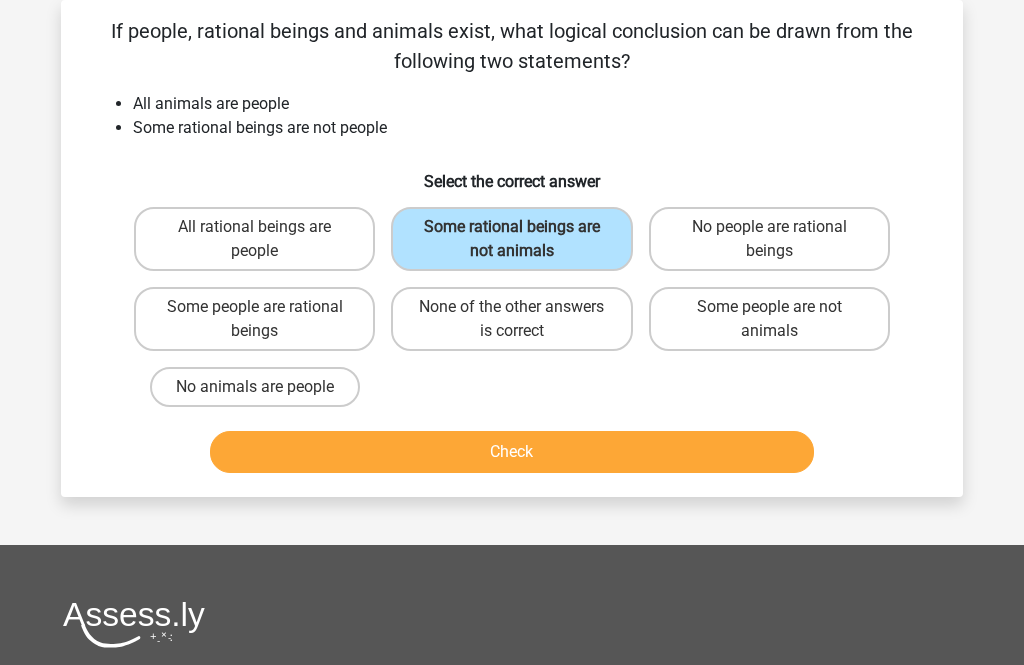 click on "None of the other answers is correct" at bounding box center [511, 319] 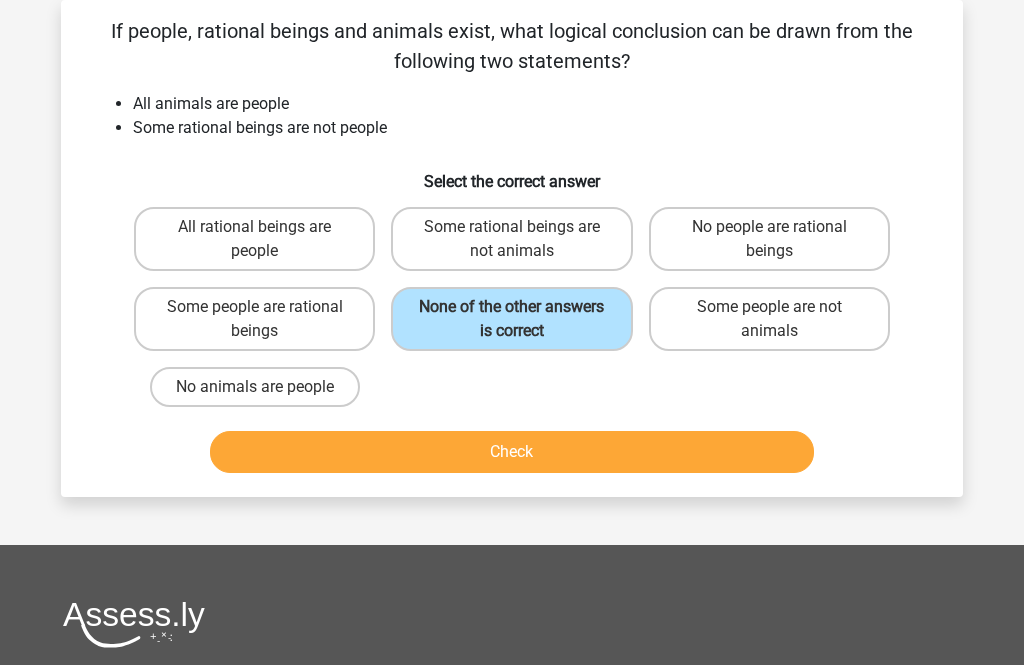 click on "Check" at bounding box center (512, 452) 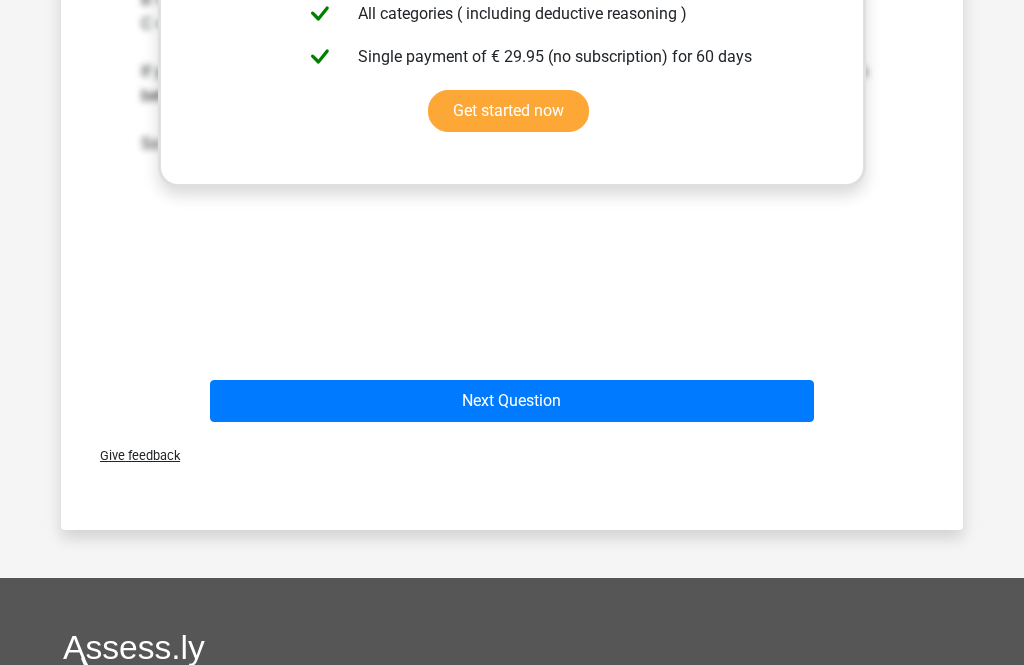 click on "Next Question" at bounding box center (512, 401) 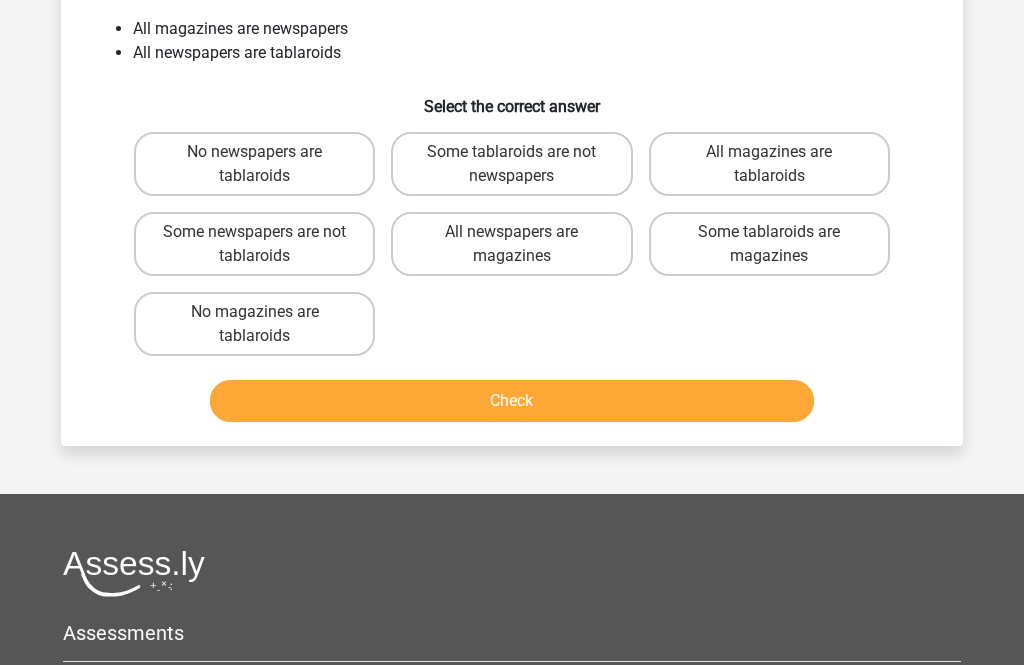 scroll, scrollTop: 92, scrollLeft: 0, axis: vertical 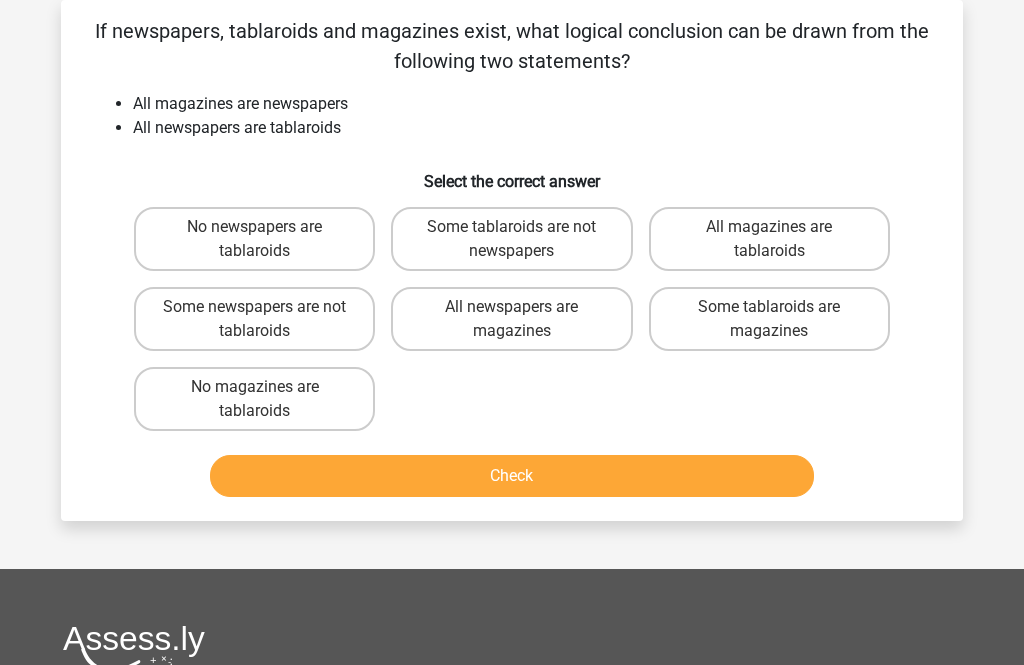 click on "All magazines are tablaroids" at bounding box center [769, 239] 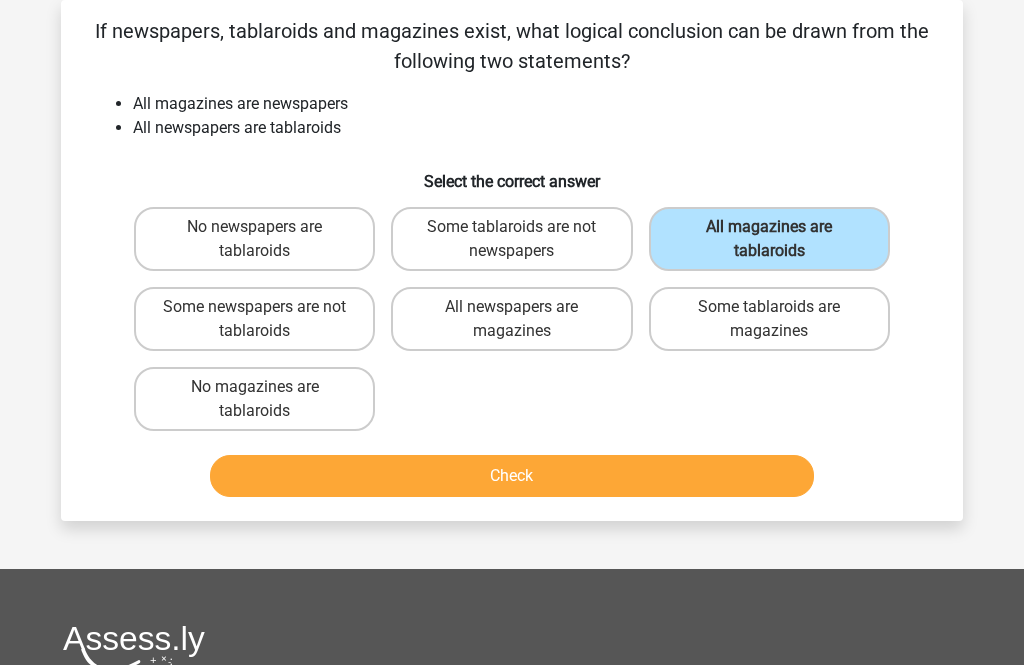 click on "Check" at bounding box center (512, 476) 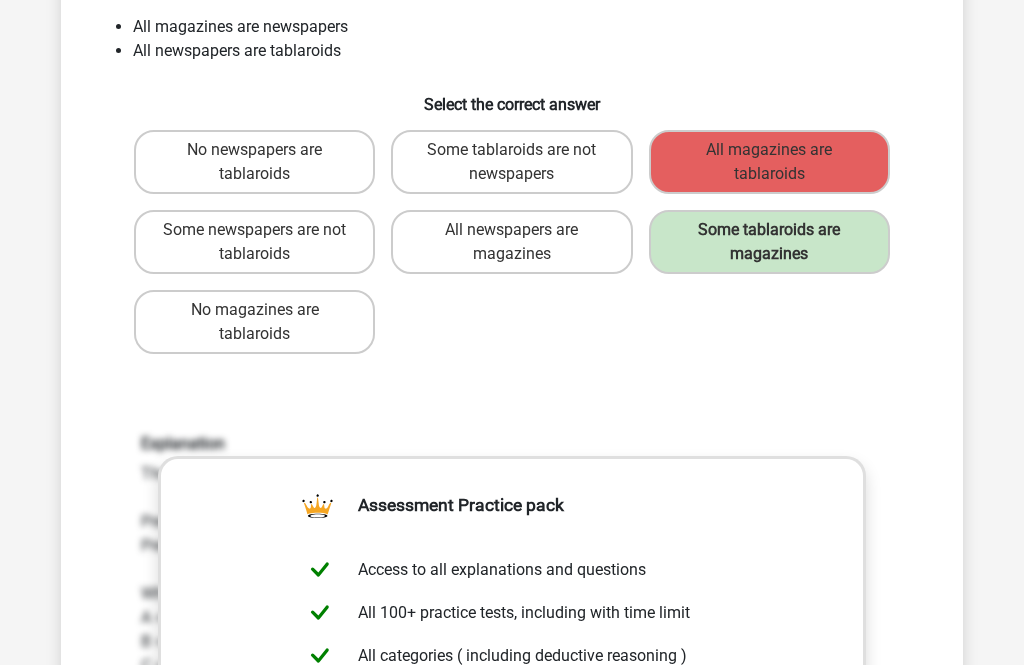scroll, scrollTop: 168, scrollLeft: 0, axis: vertical 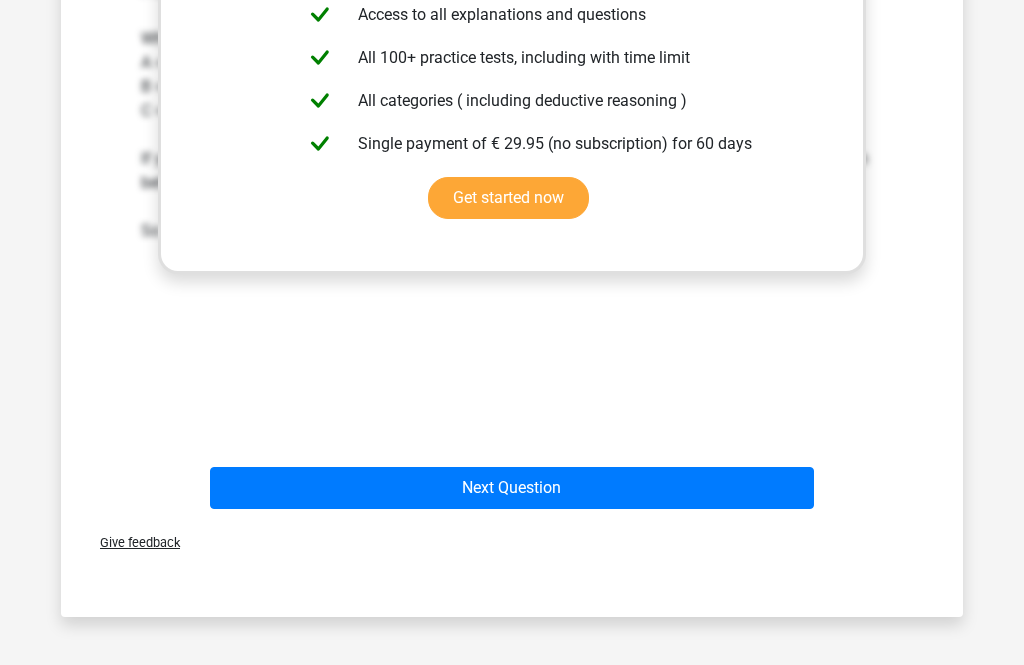 click on "Next Question" at bounding box center [512, 488] 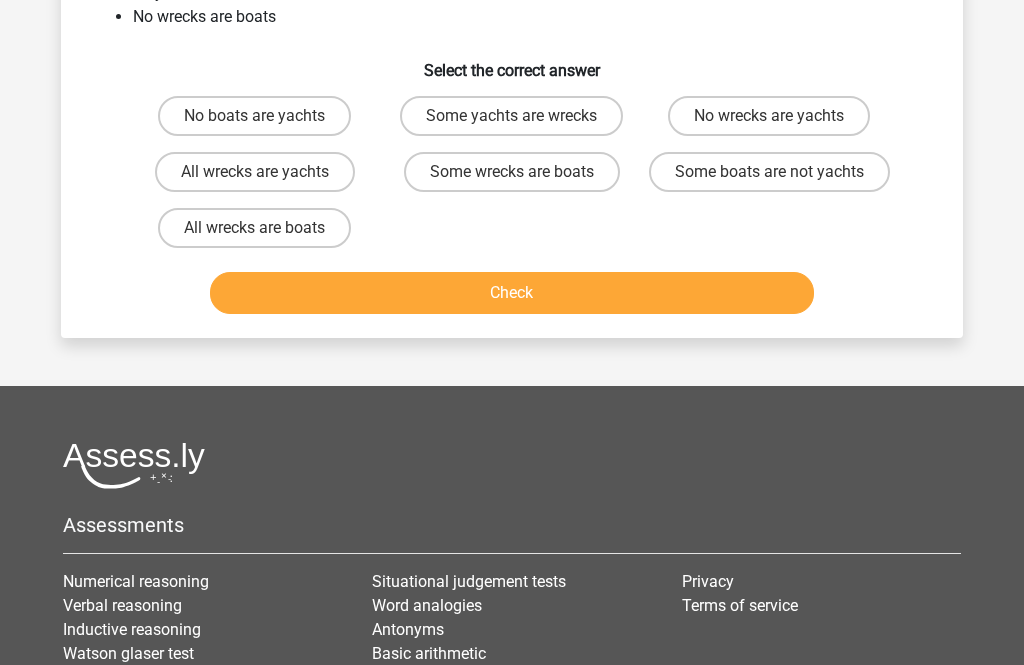 scroll, scrollTop: 92, scrollLeft: 0, axis: vertical 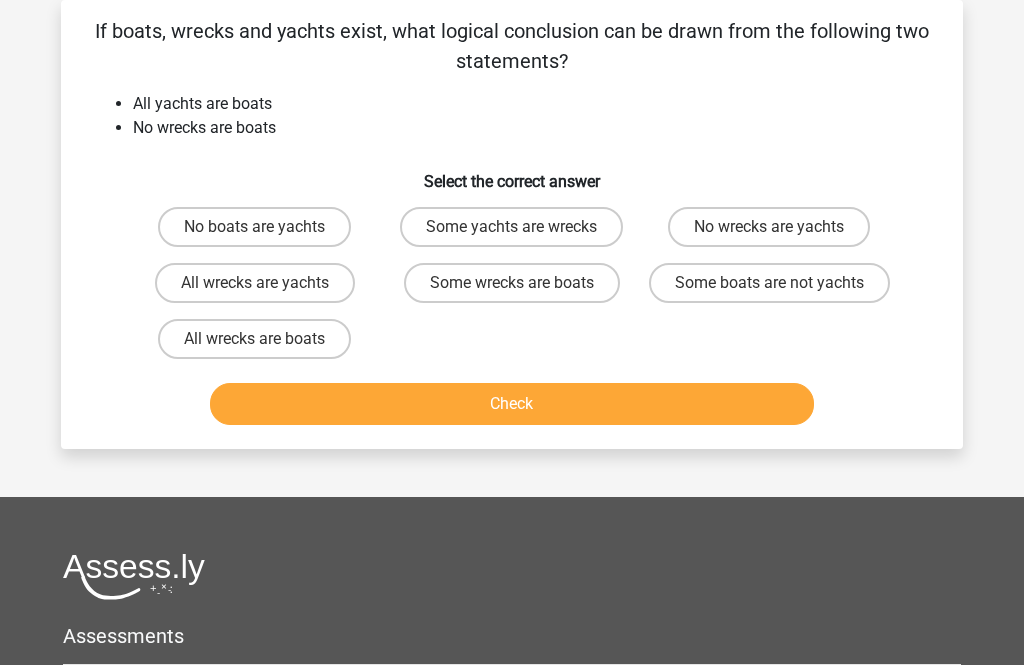 click on "No wrecks are yachts" at bounding box center (769, 227) 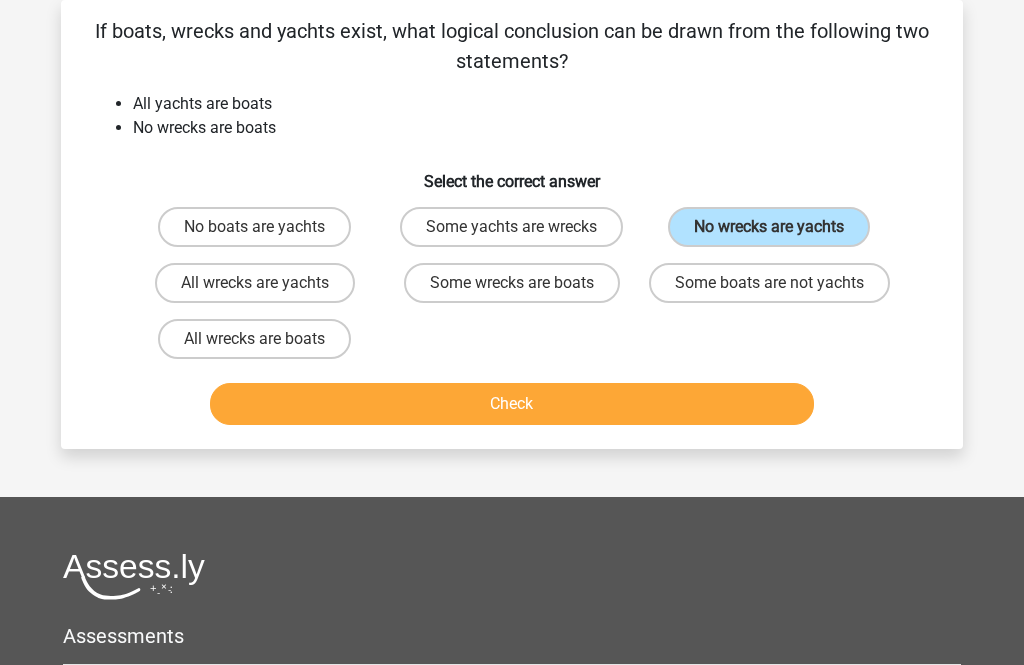 click on "Check" at bounding box center [512, 404] 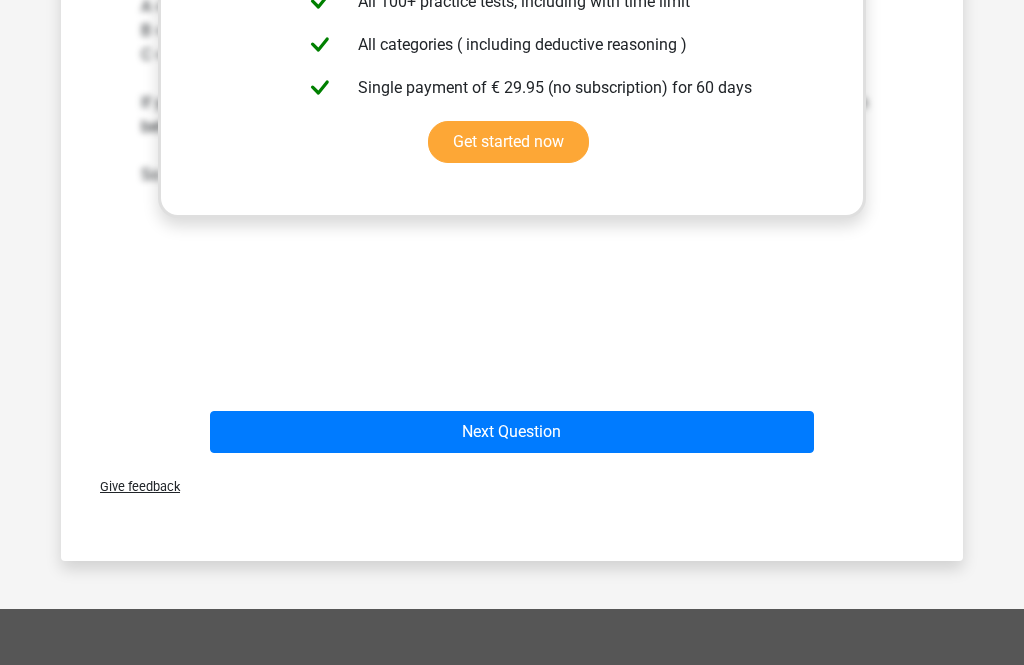 scroll, scrollTop: 766, scrollLeft: 0, axis: vertical 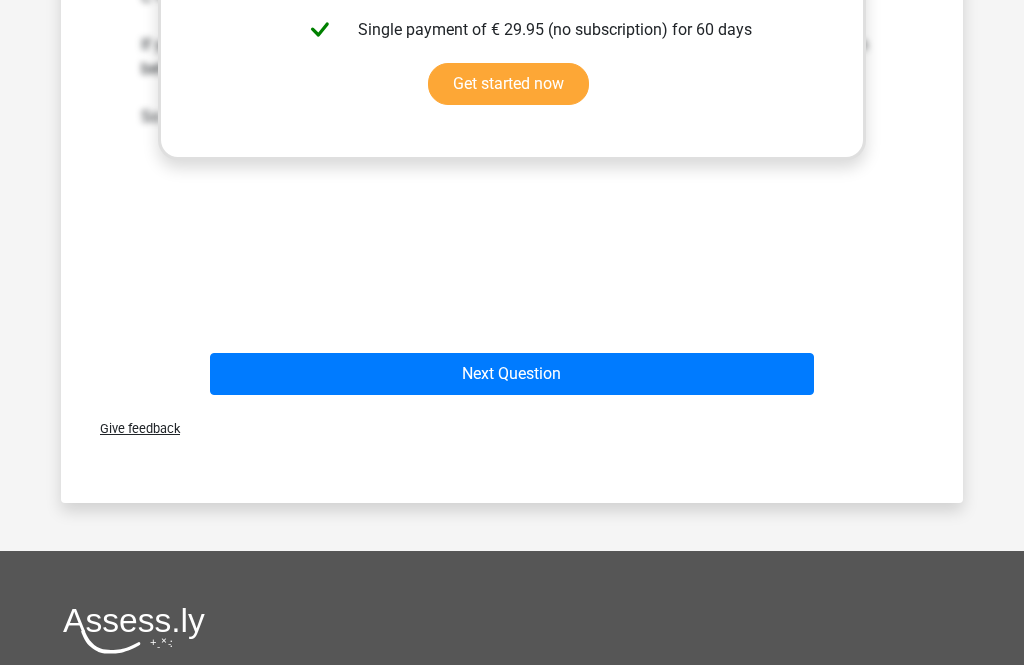 click on "Next Question" at bounding box center [512, 374] 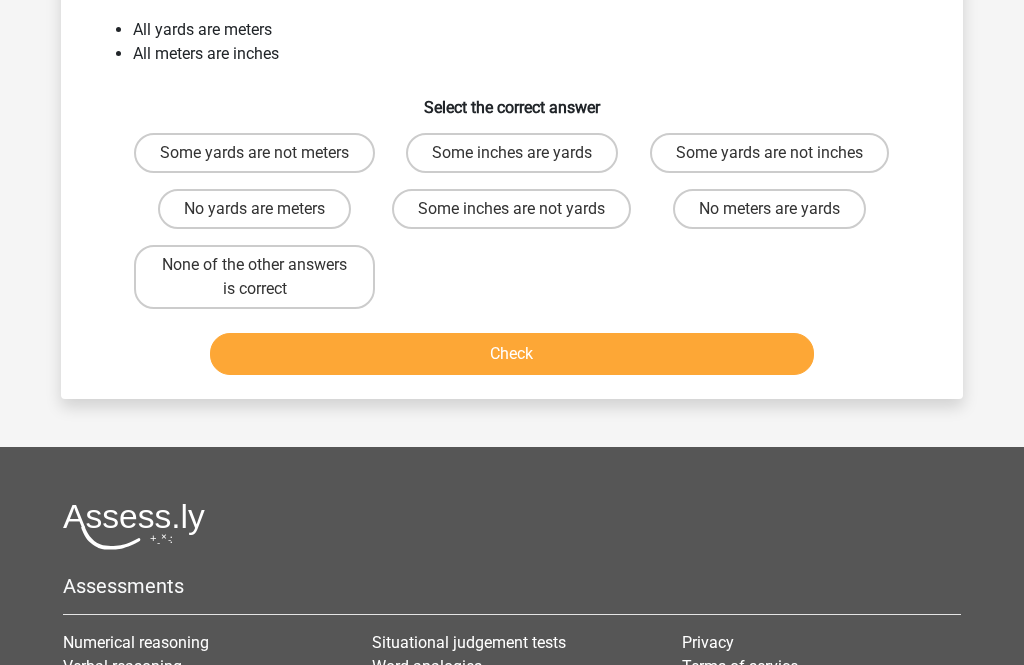 scroll, scrollTop: 92, scrollLeft: 0, axis: vertical 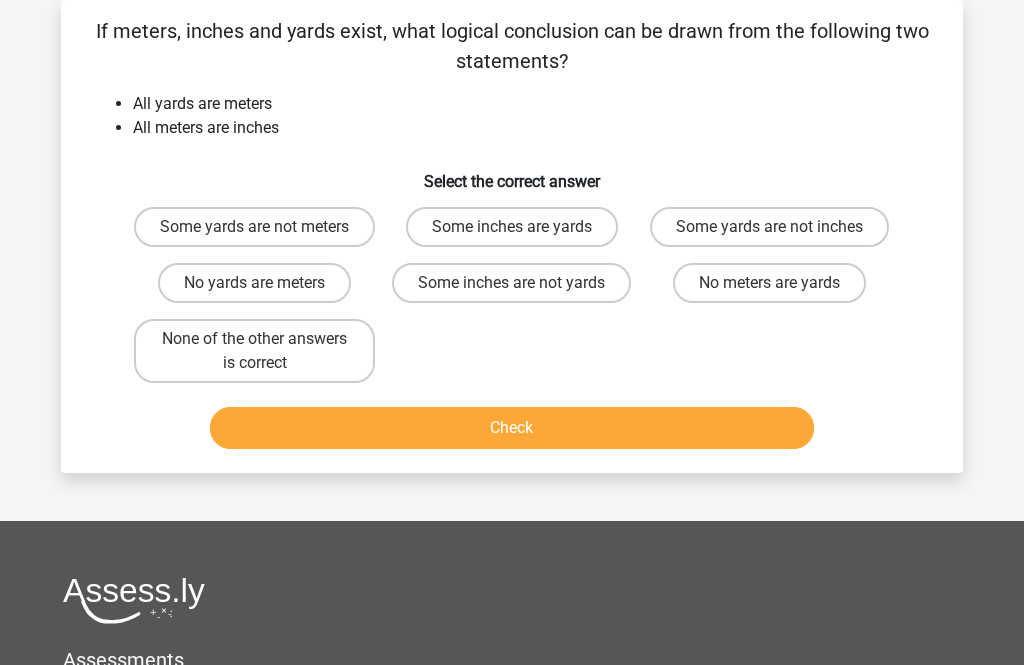 click on "Some inches are yards" at bounding box center [512, 227] 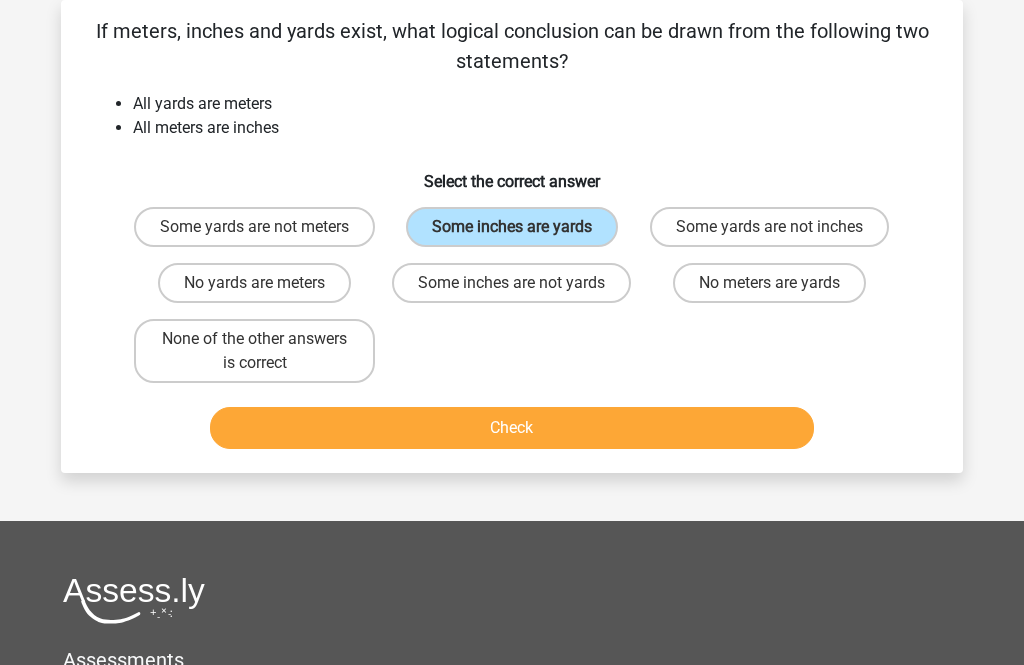 click on "Check" at bounding box center [512, 428] 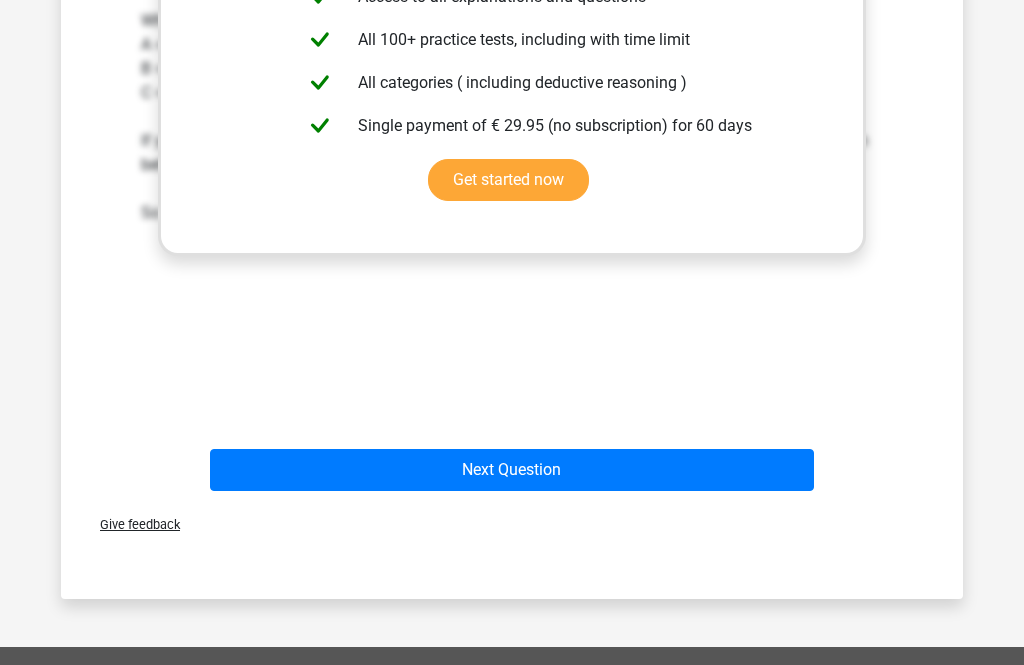 click on "Next Question" at bounding box center (512, 471) 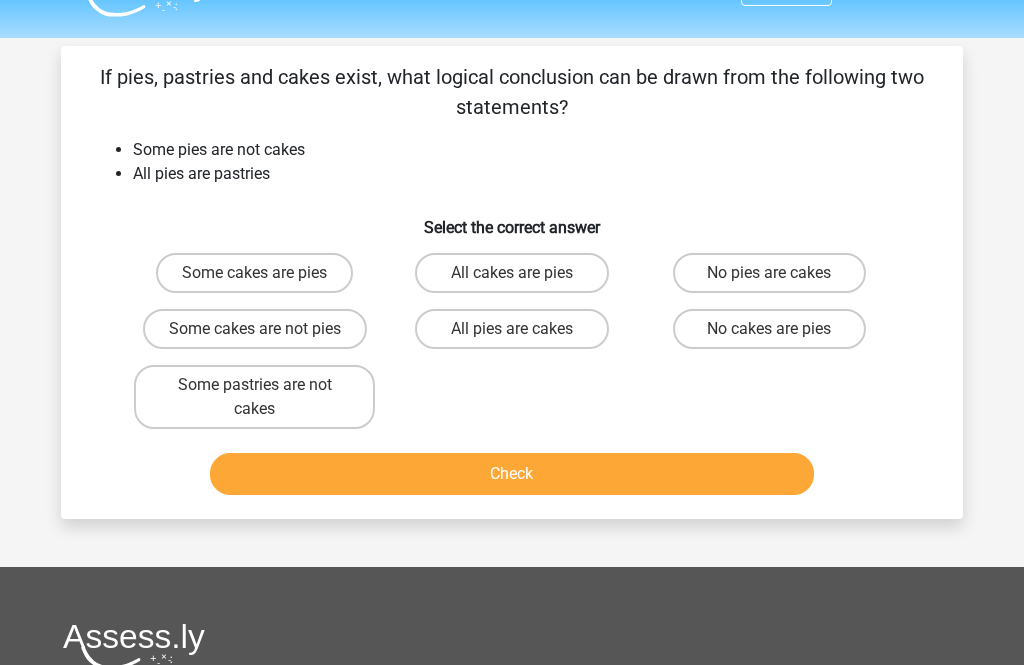 scroll, scrollTop: 45, scrollLeft: 0, axis: vertical 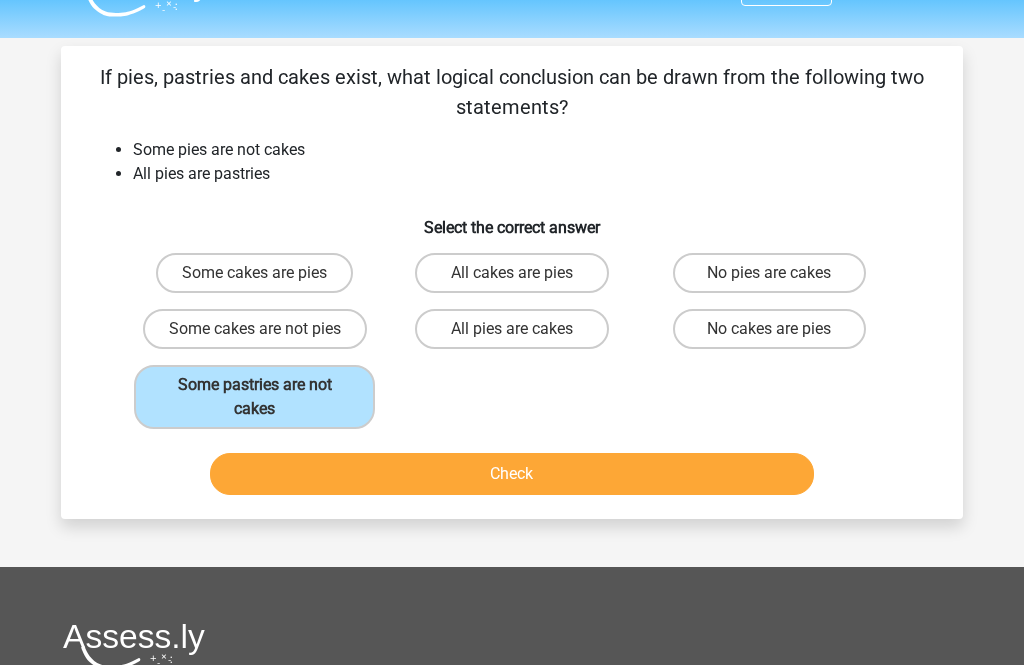 click on "Check" at bounding box center [512, 474] 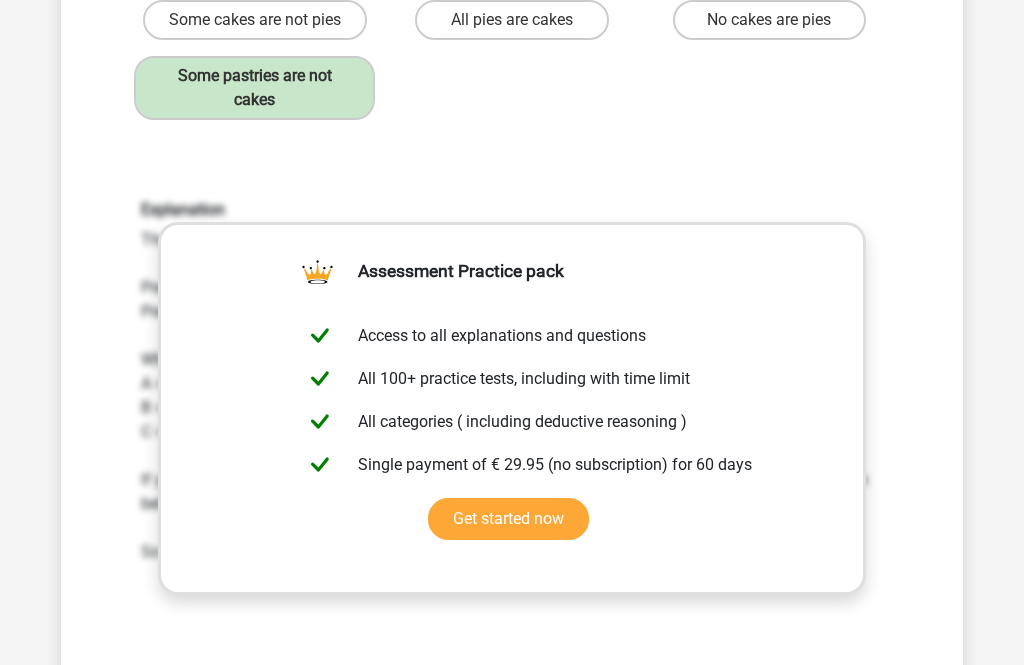 scroll, scrollTop: 594, scrollLeft: 0, axis: vertical 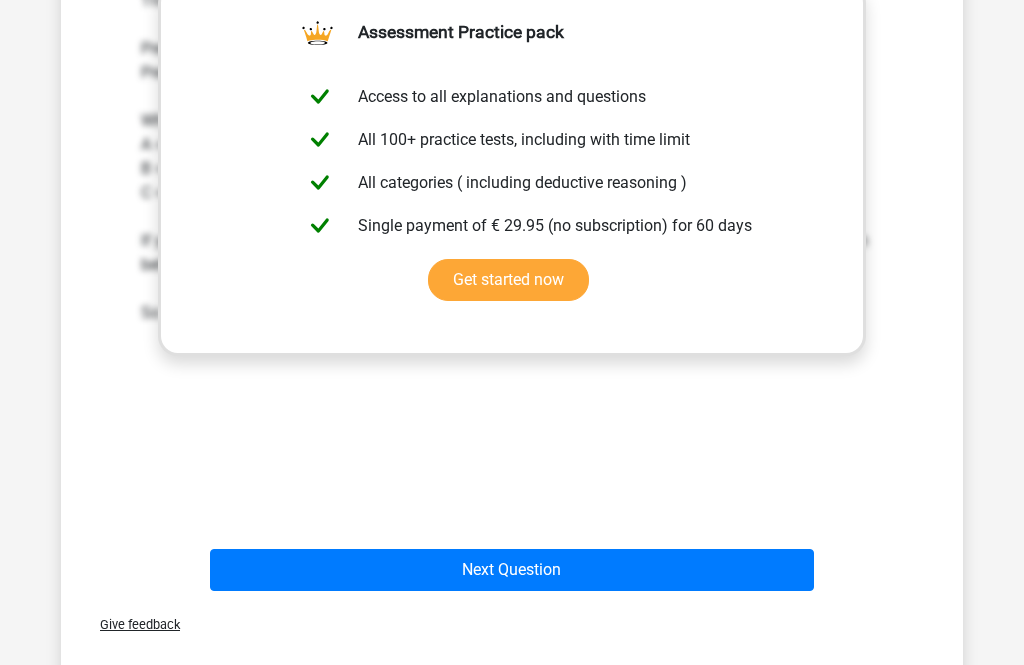 click on "Next Question" at bounding box center (512, 570) 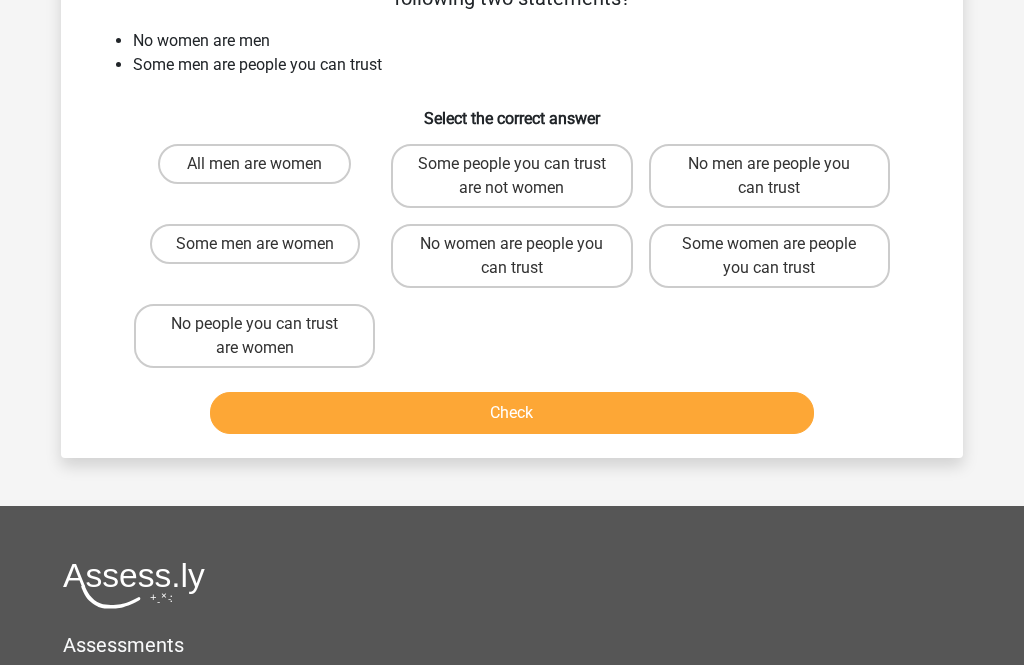 scroll, scrollTop: 153, scrollLeft: 0, axis: vertical 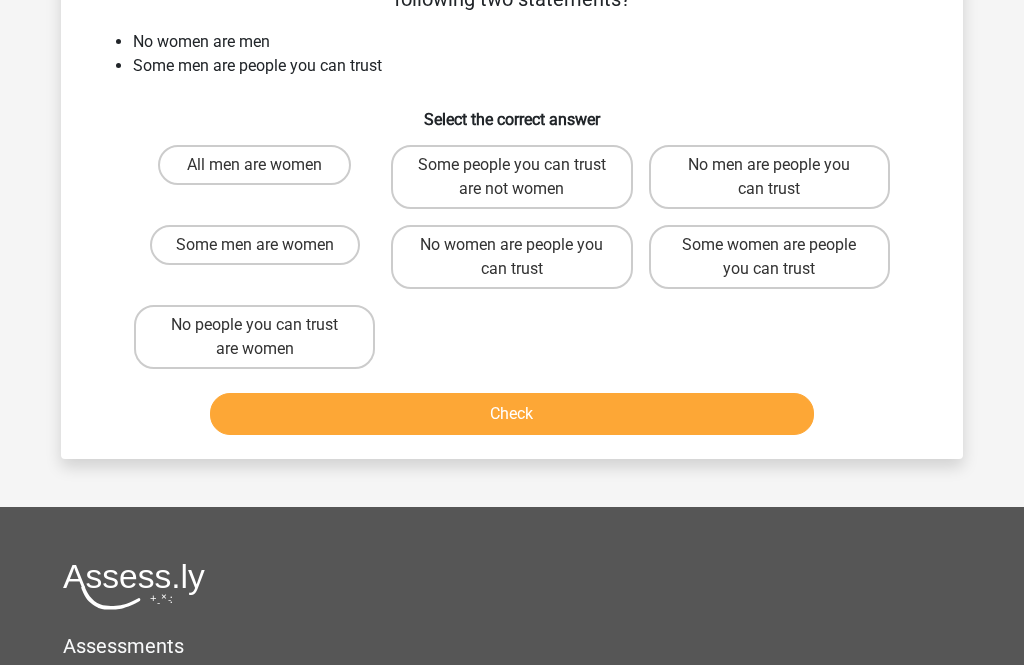 click on "Some people you can trust are not women" at bounding box center [511, 178] 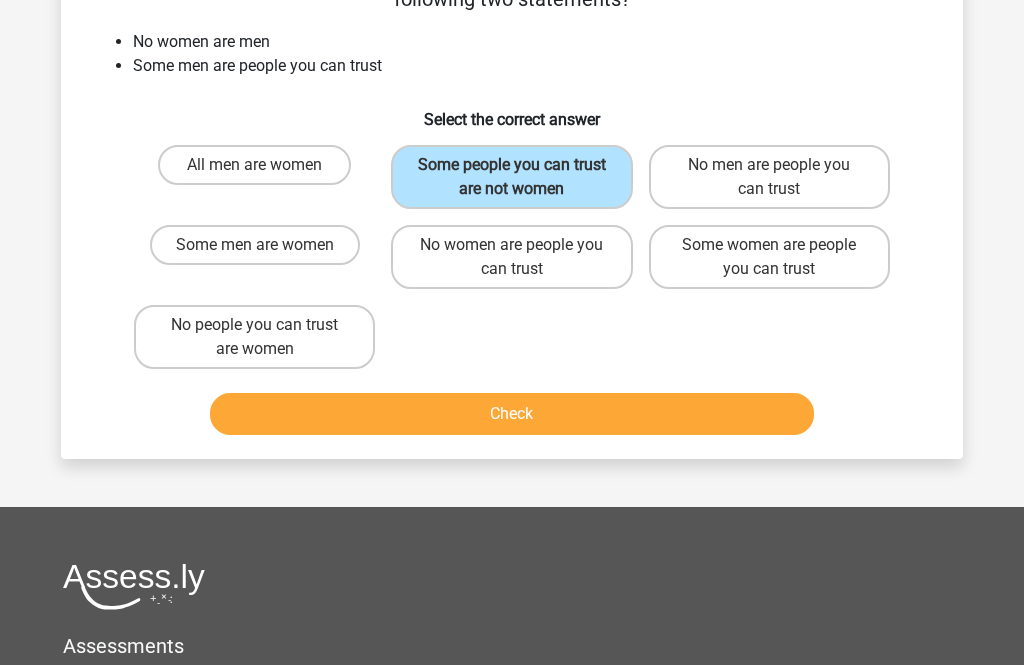 scroll, scrollTop: 154, scrollLeft: 0, axis: vertical 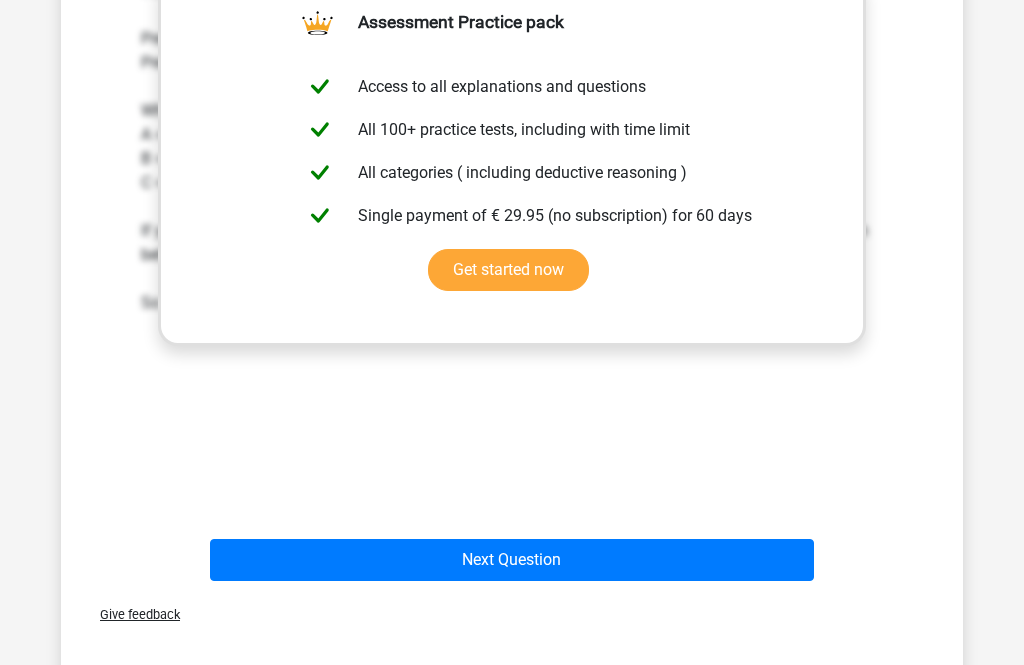 click on "Next Question" at bounding box center [512, 560] 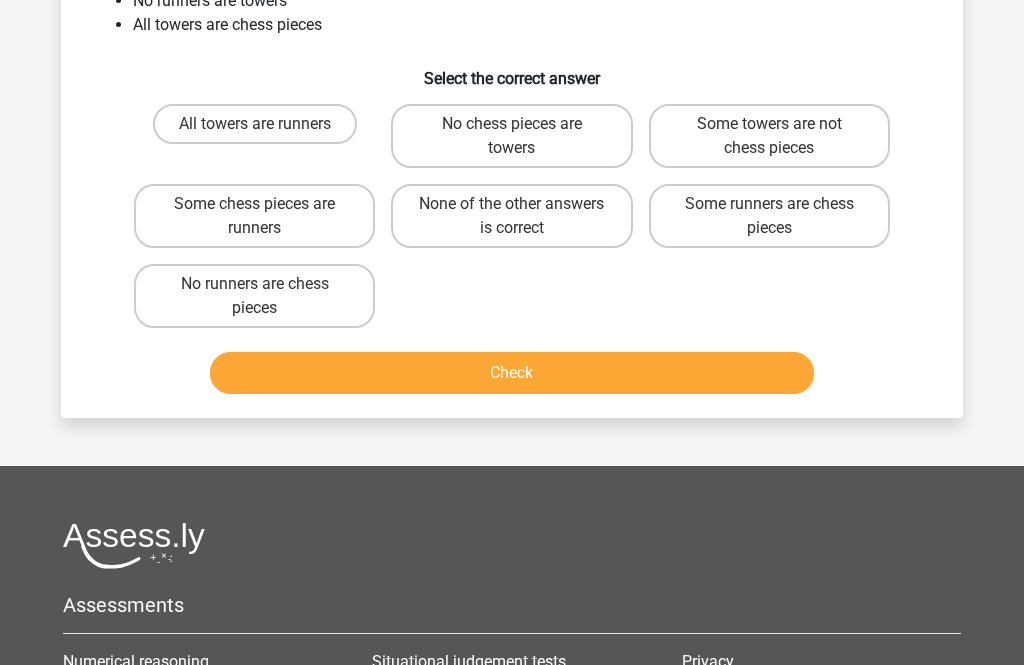 scroll, scrollTop: 92, scrollLeft: 0, axis: vertical 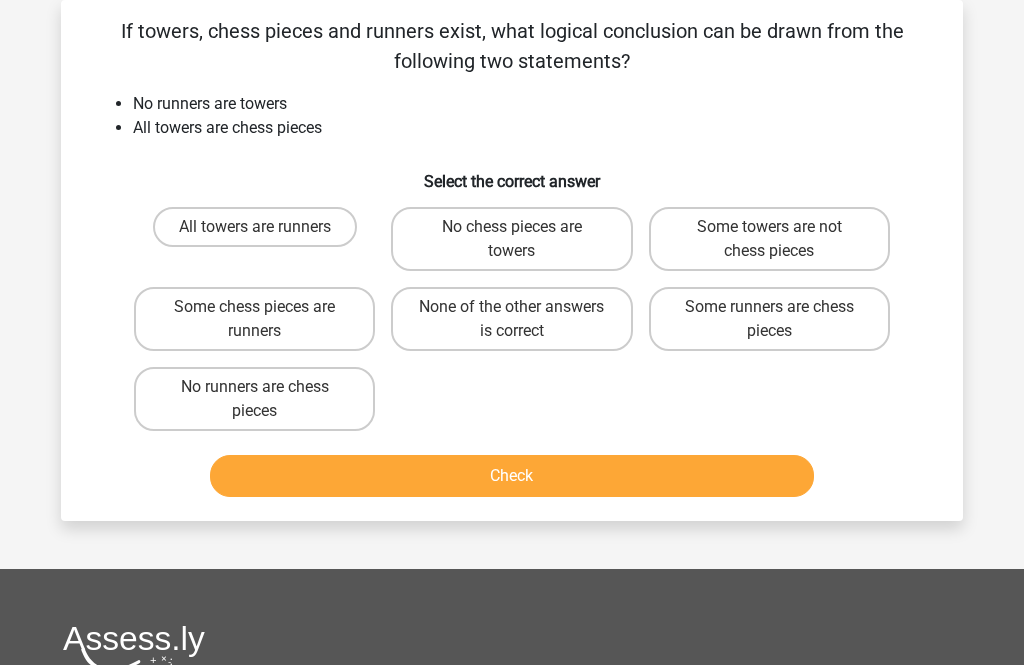 click on "None of the other answers is correct" at bounding box center [511, 319] 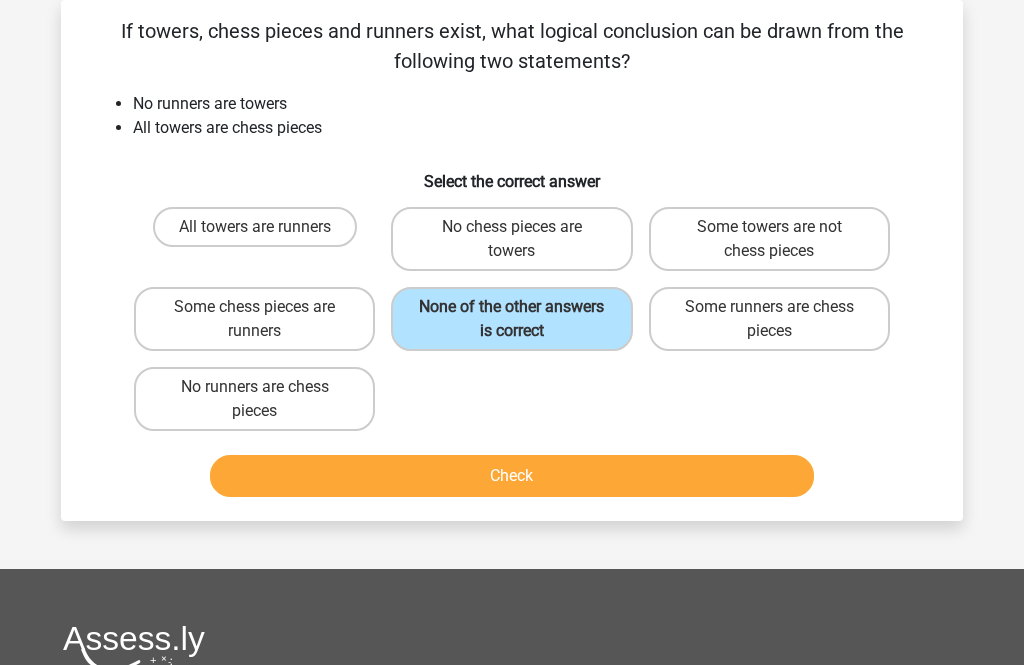 click on "Check" at bounding box center [512, 476] 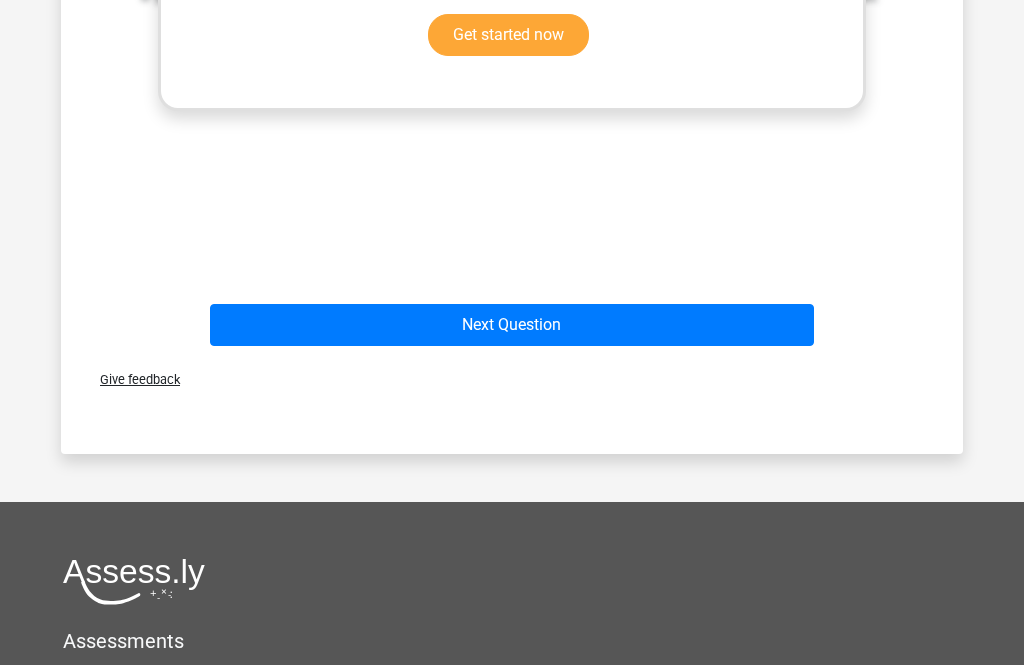 click on "Explanation
The premises can be displayed as follows: Premise1: No B are A Premise 2: All A are C Where:  A = towers B = runners C = chess pieces If you write down all possible answers in the same way, you can see that none of the answers are correct." at bounding box center (512, -21) 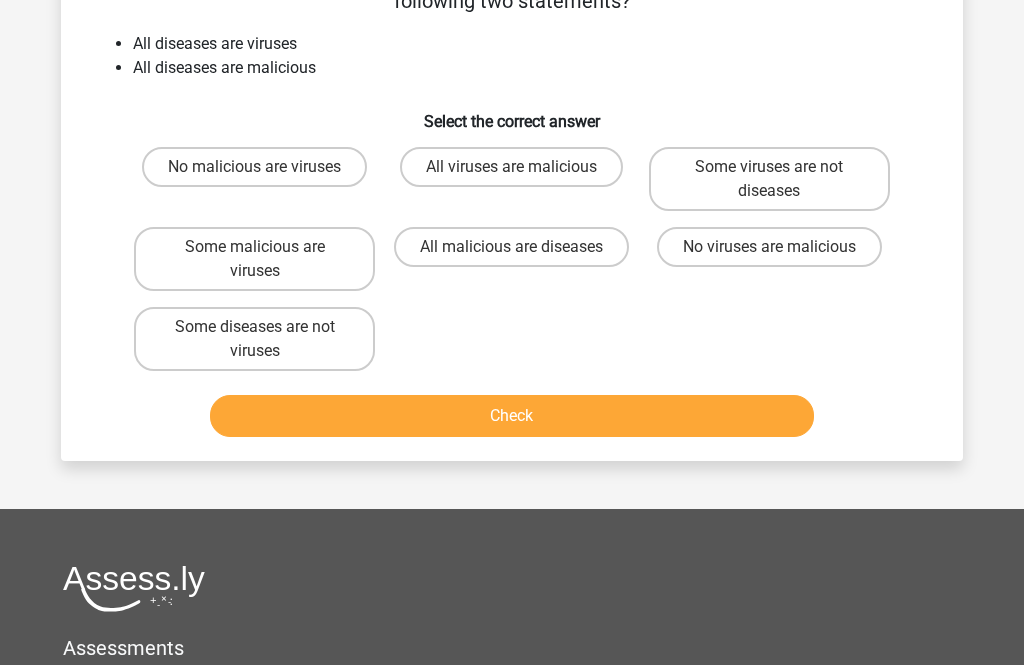 scroll, scrollTop: 92, scrollLeft: 0, axis: vertical 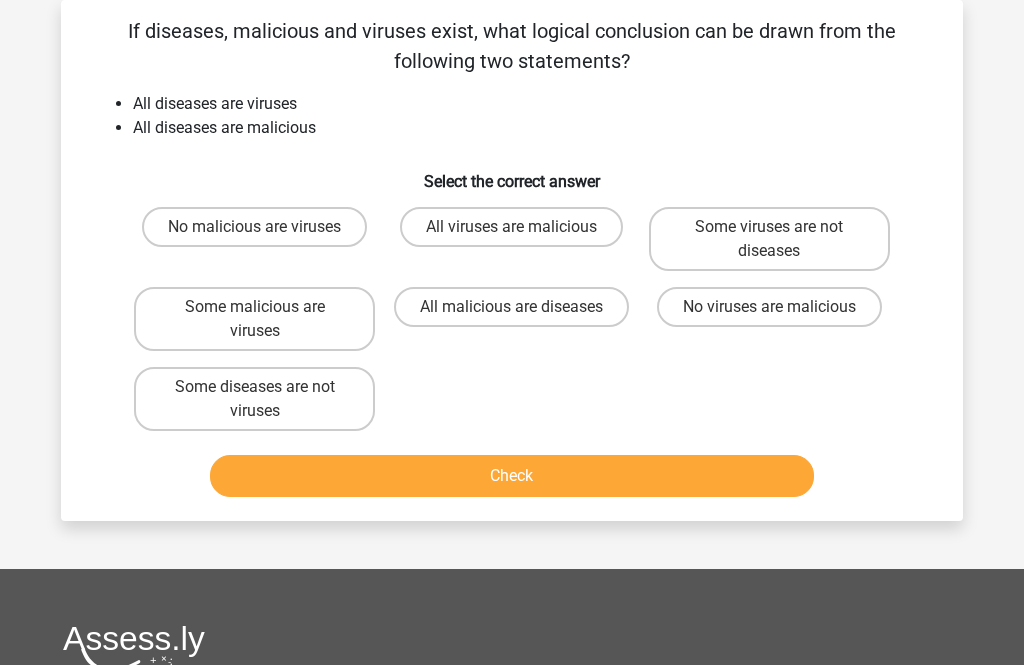 click on "Some malicious are viruses" at bounding box center (254, 319) 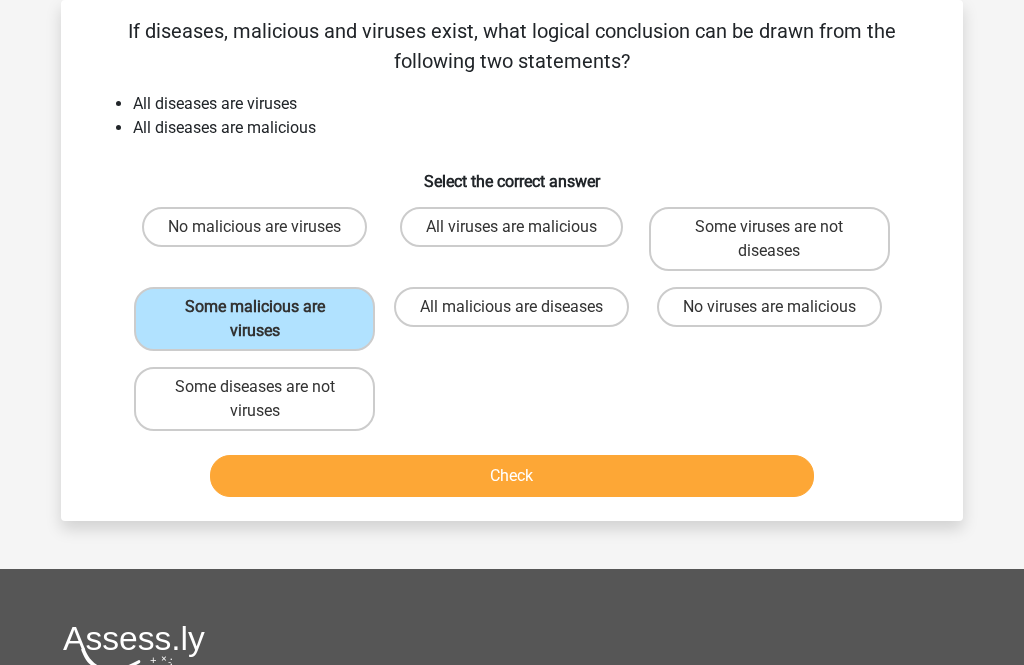 click on "Check" at bounding box center (512, 476) 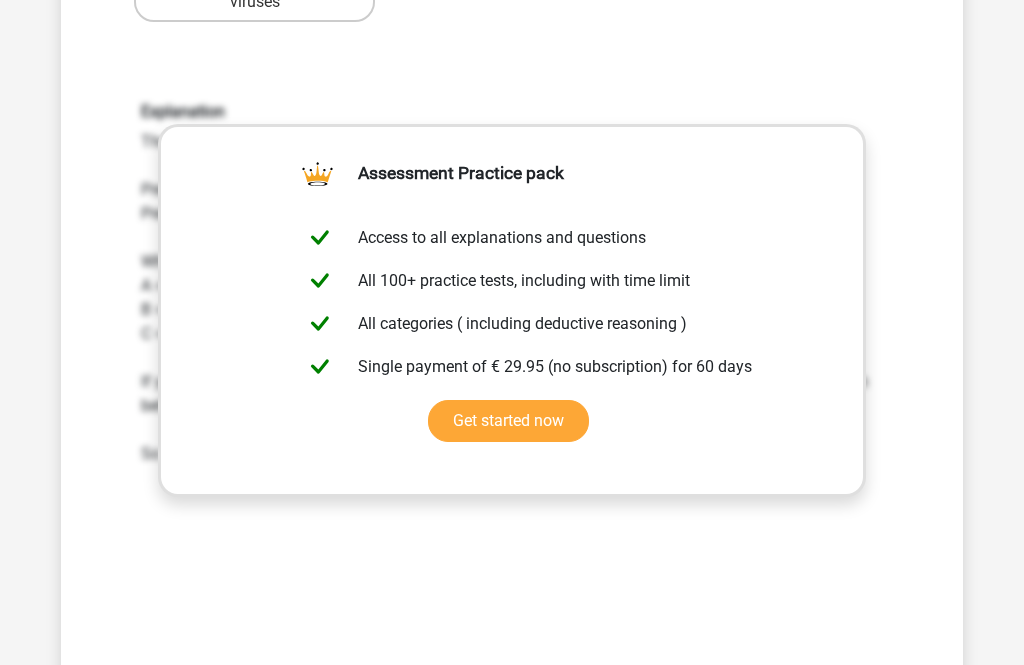 scroll, scrollTop: 628, scrollLeft: 0, axis: vertical 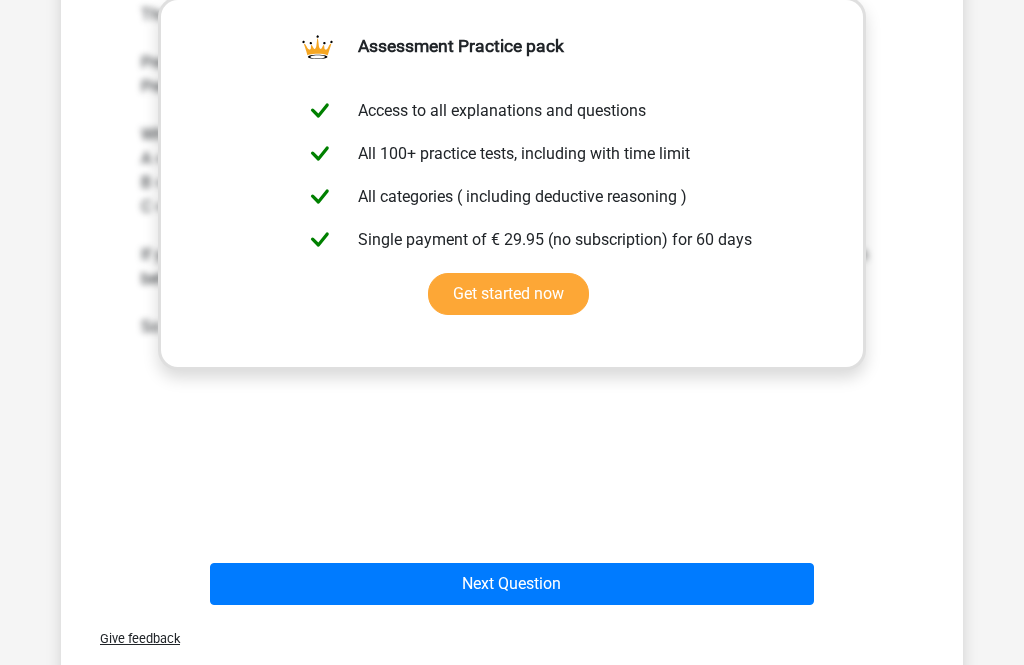 click on "Next Question" at bounding box center [512, 584] 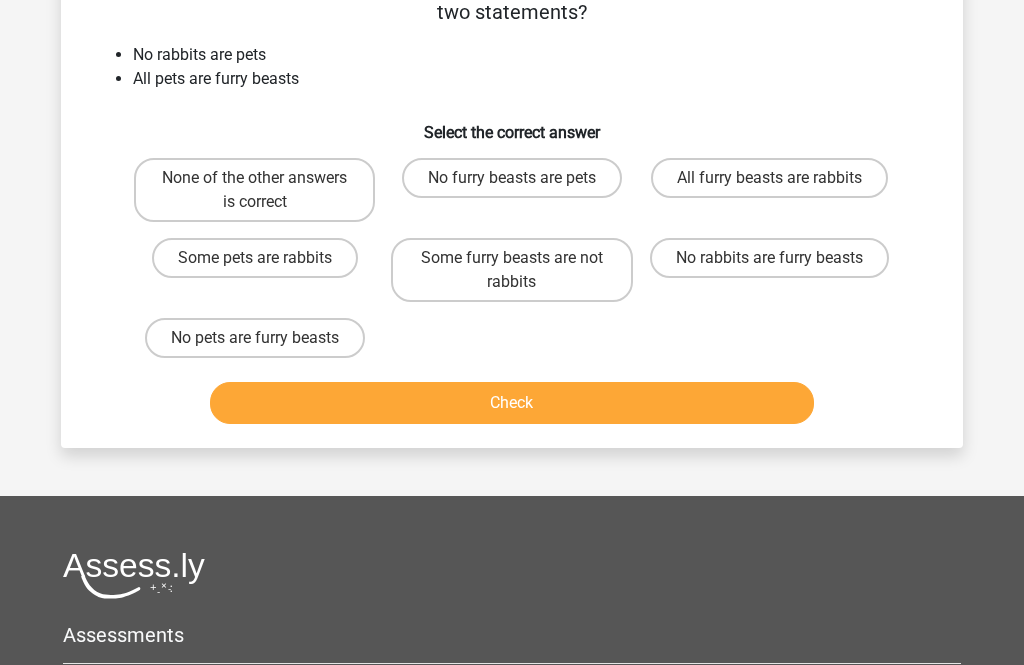 scroll, scrollTop: 92, scrollLeft: 0, axis: vertical 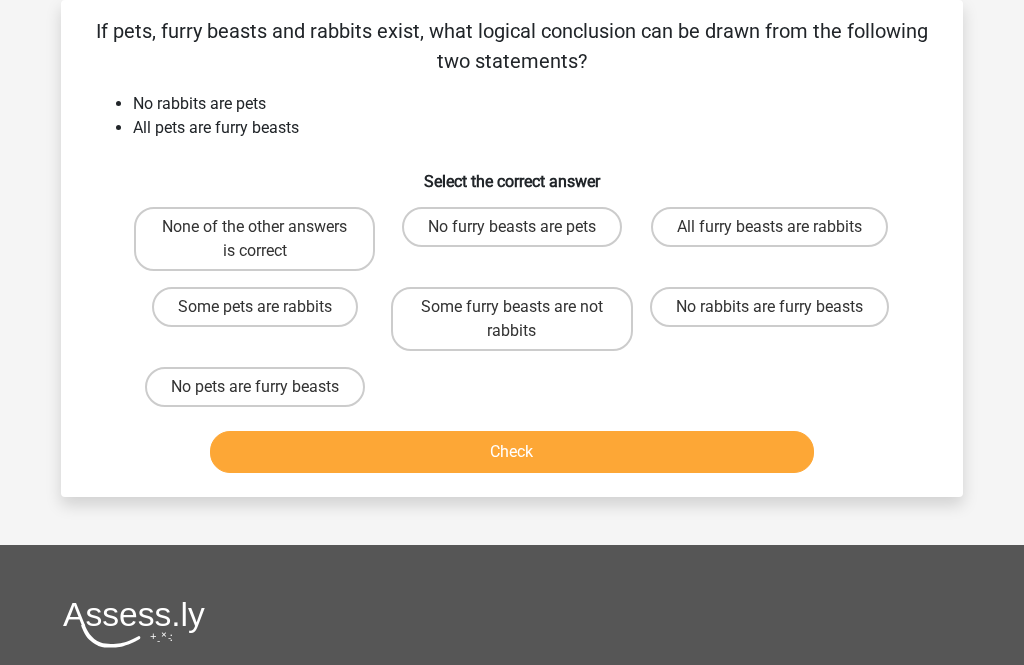 click on "Some furry beasts are not rabbits" at bounding box center [511, 319] 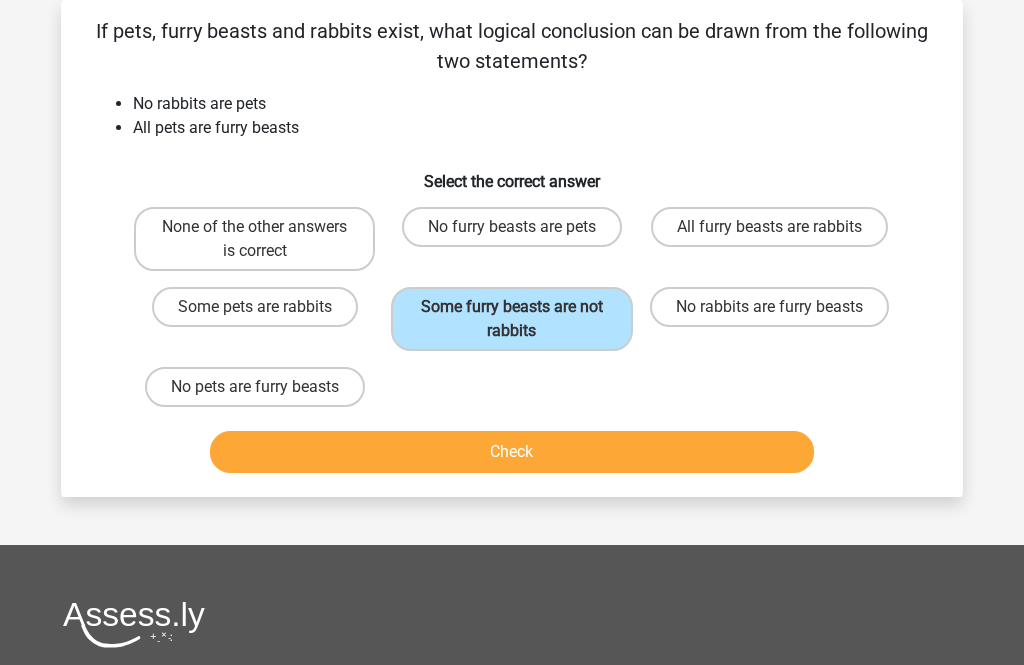 click on "Check" at bounding box center [512, 452] 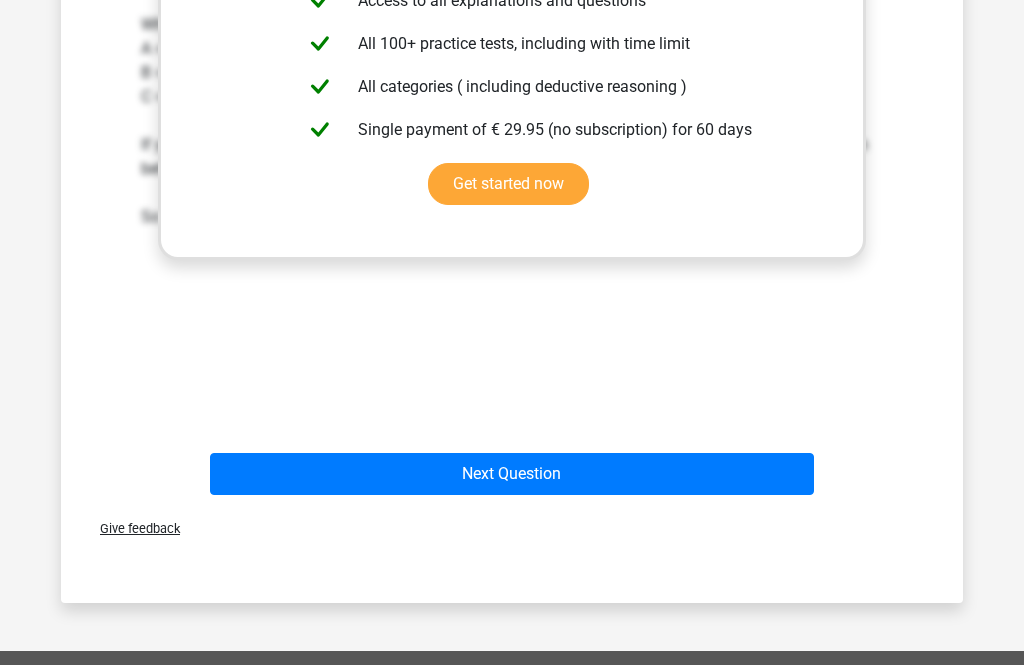 click on "Next Question" at bounding box center [512, 474] 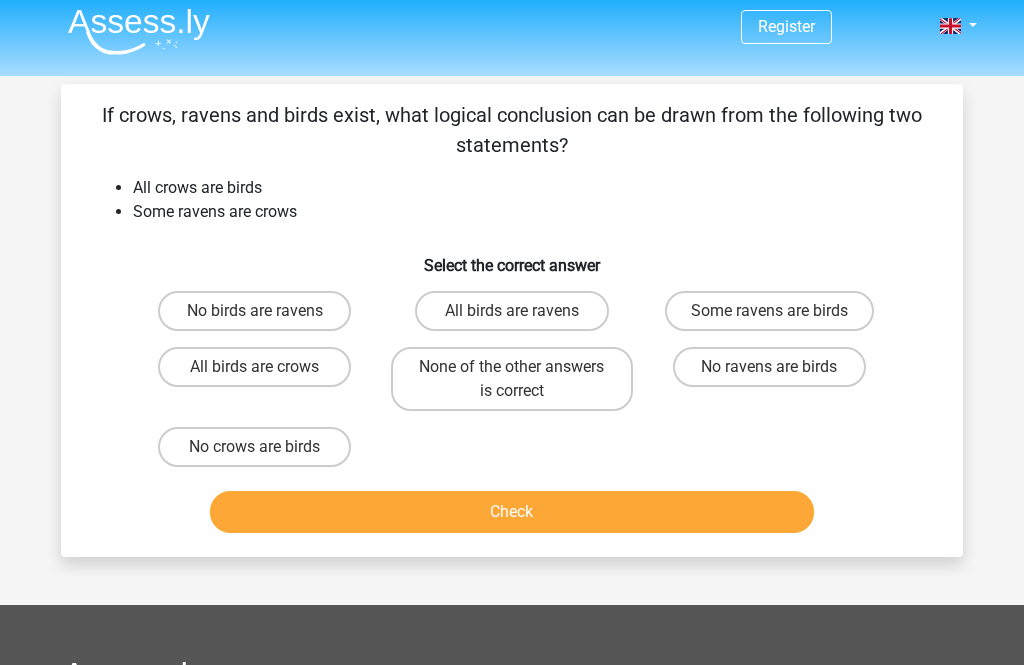 scroll, scrollTop: 9, scrollLeft: 0, axis: vertical 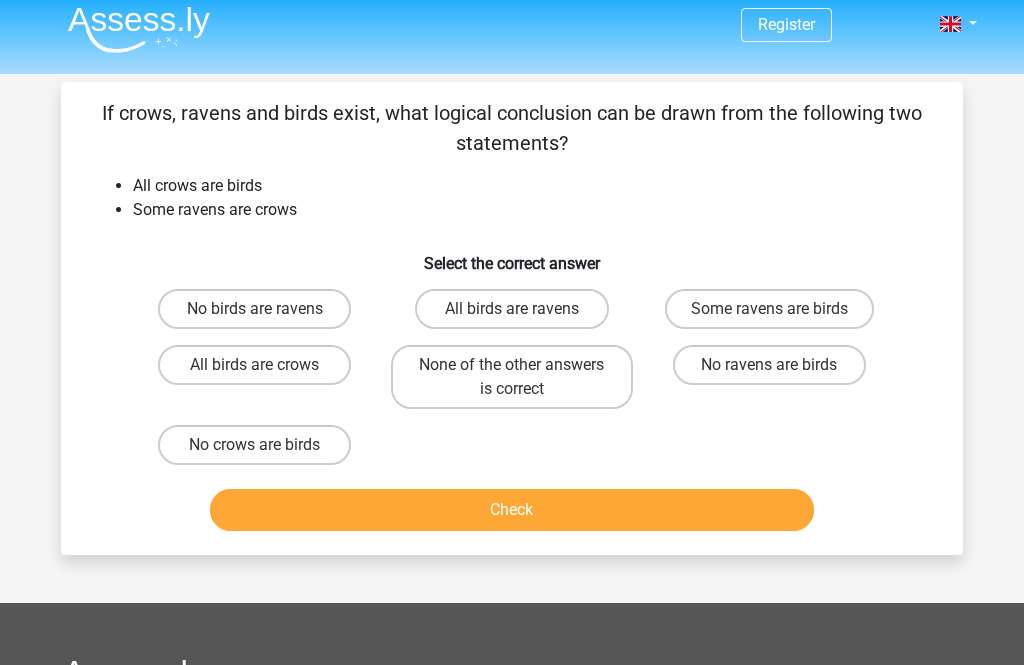click on "Some ravens are birds" at bounding box center (769, 310) 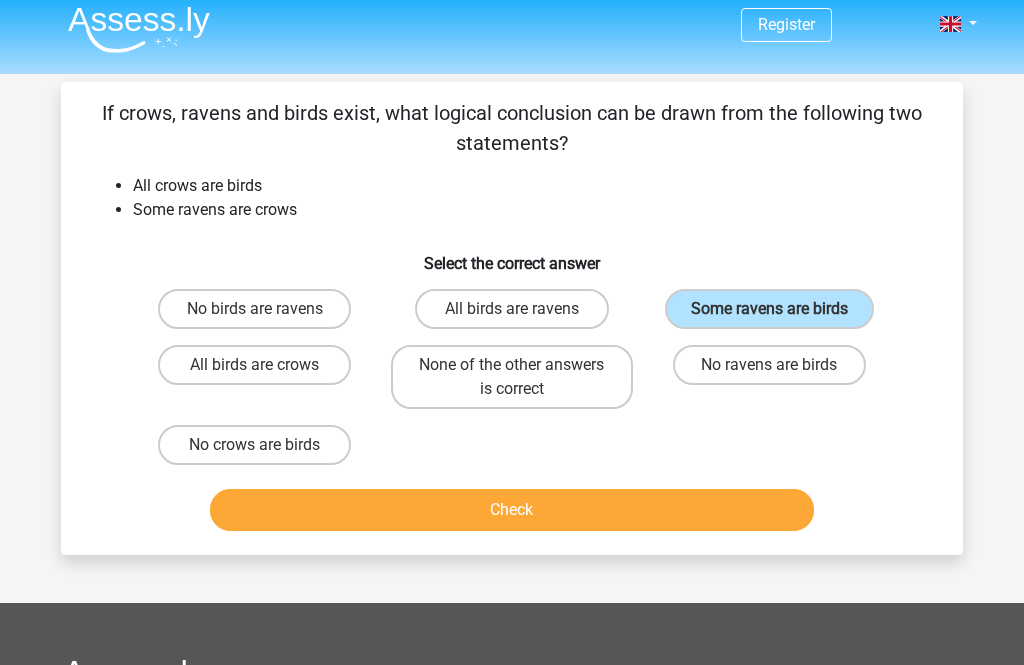 scroll, scrollTop: 10, scrollLeft: 0, axis: vertical 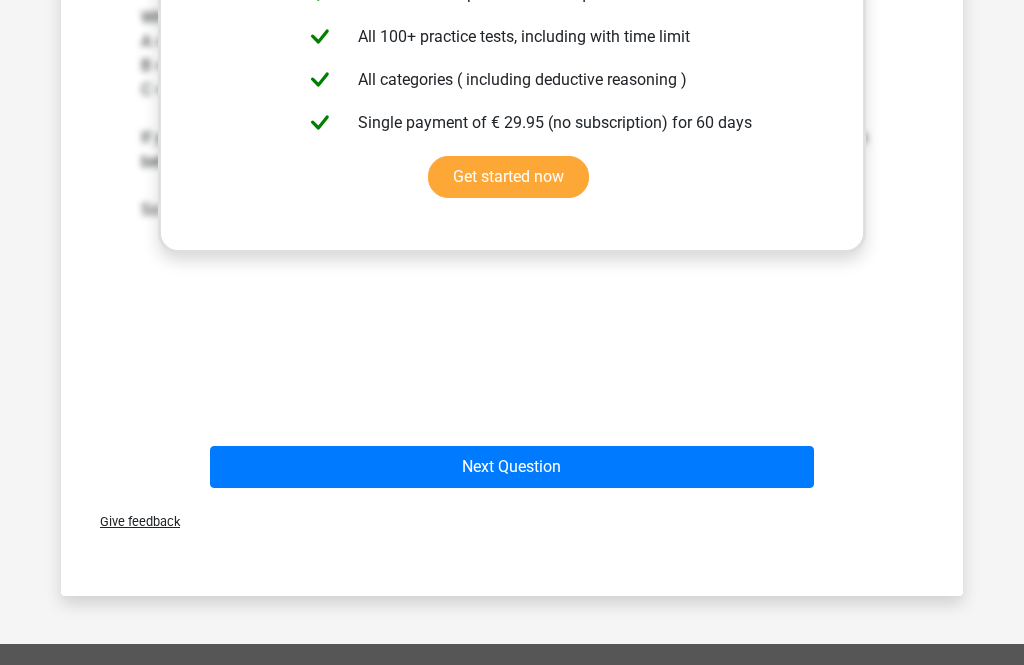 click on "Next Question" at bounding box center [512, 467] 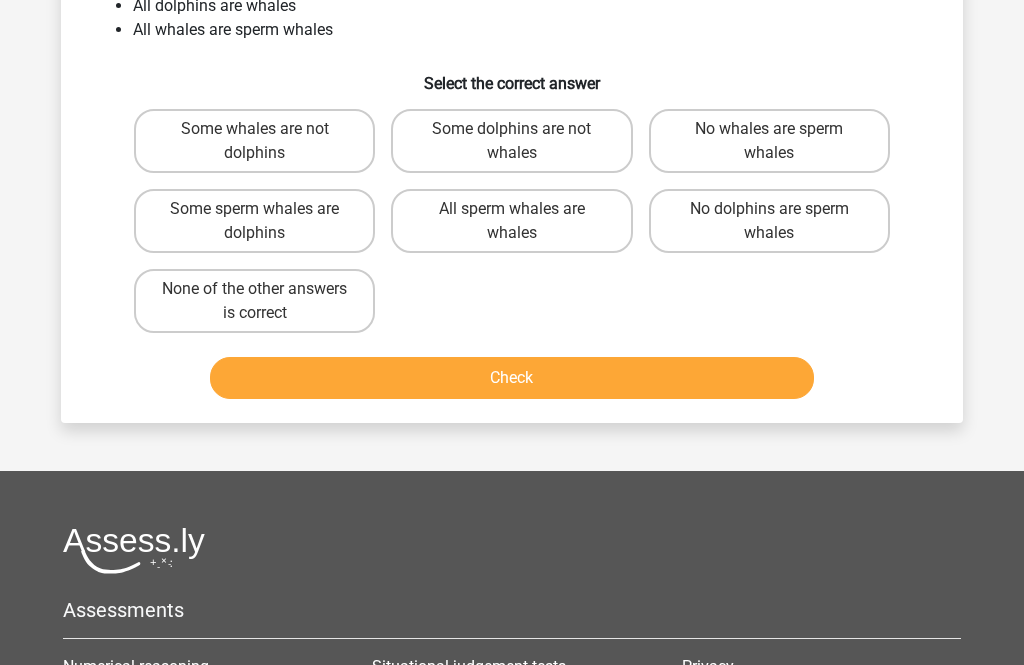 scroll, scrollTop: 92, scrollLeft: 0, axis: vertical 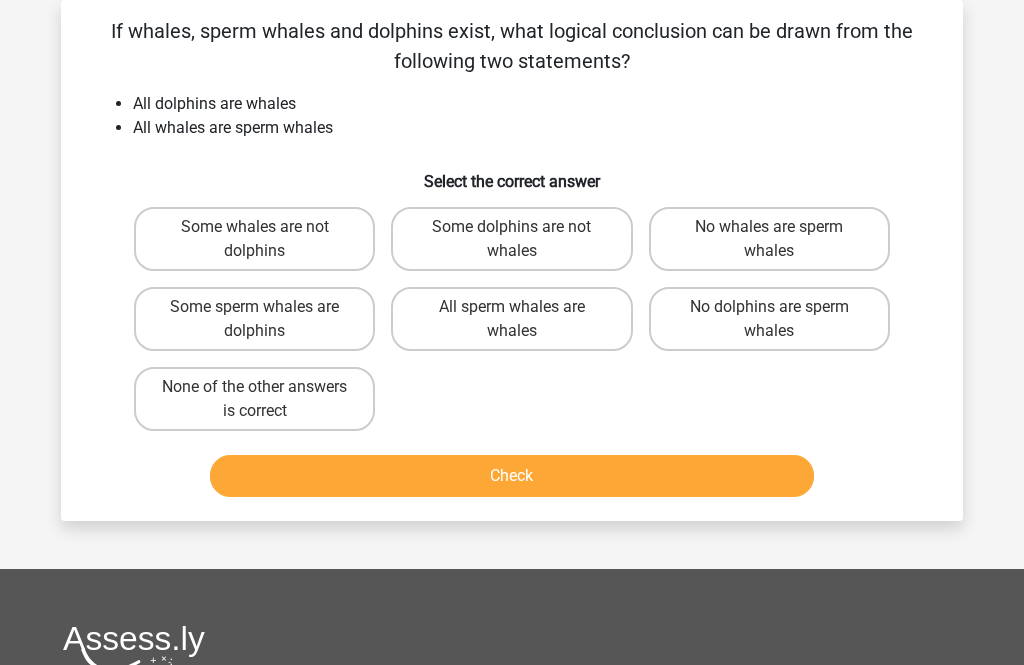 click on "Some sperm whales are dolphins" at bounding box center [254, 319] 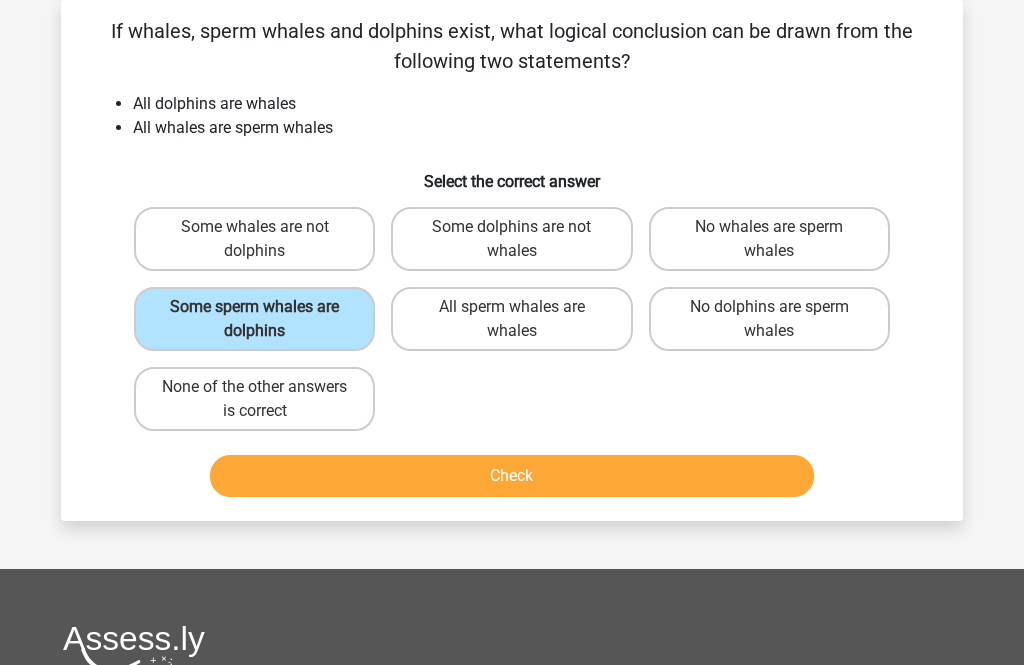 click on "Check" at bounding box center (512, 476) 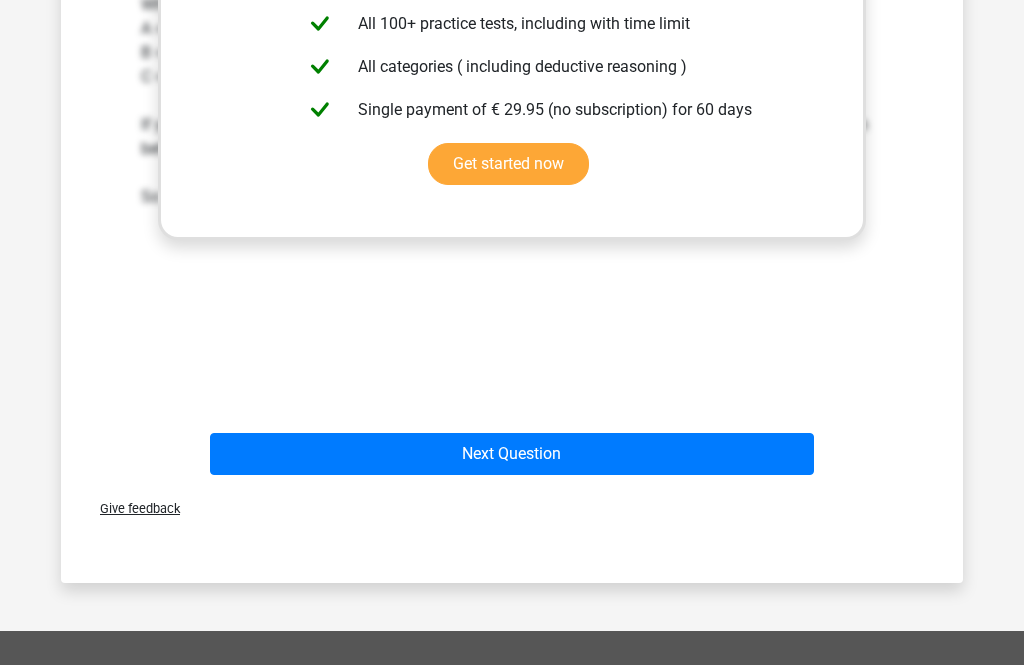 click on "Next Question" at bounding box center (512, 455) 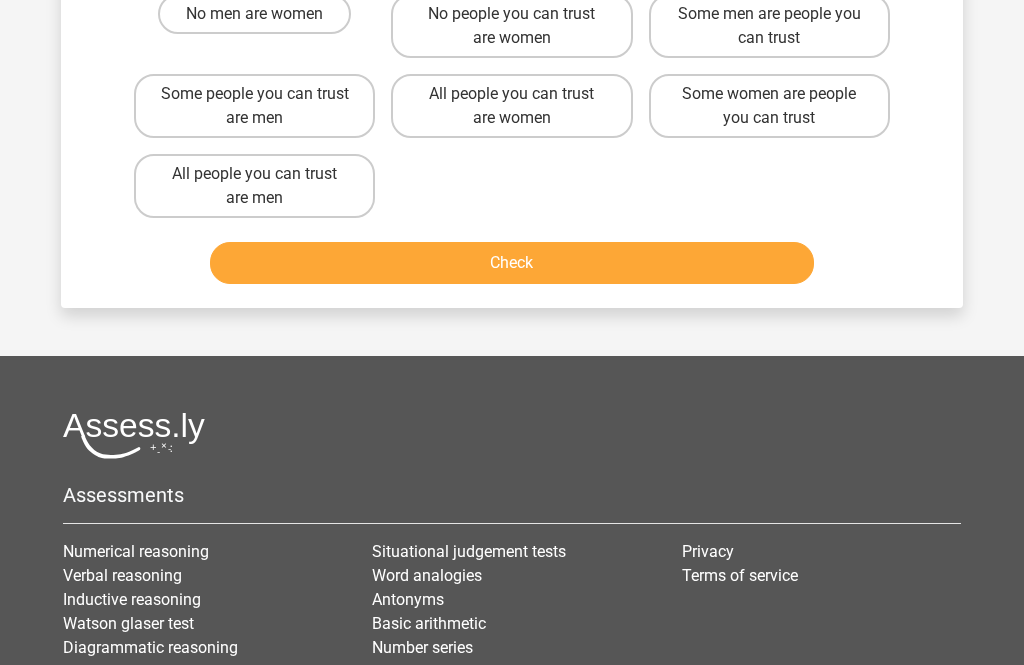 scroll, scrollTop: 92, scrollLeft: 0, axis: vertical 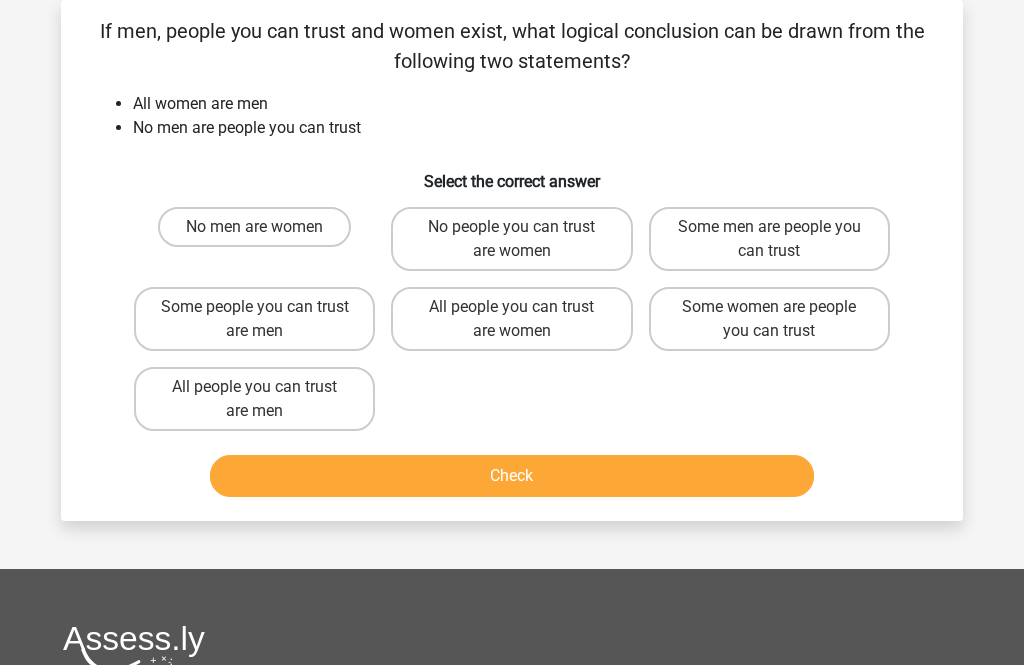 click on "No people you can trust are women" at bounding box center [511, 239] 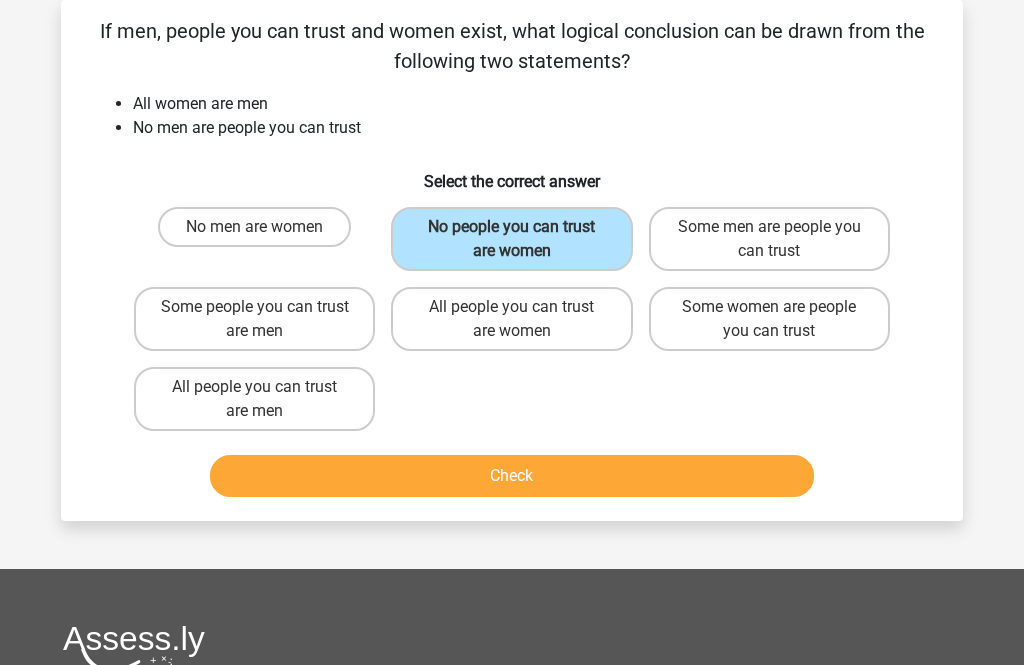 click on "Check" at bounding box center (512, 476) 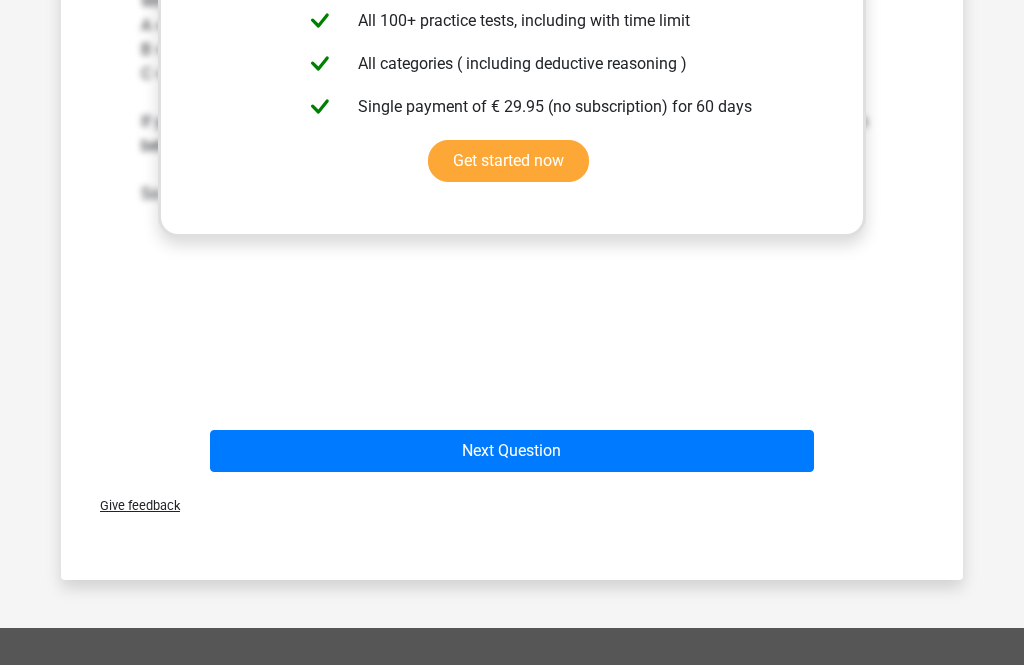 click on "Next Question" at bounding box center [512, 451] 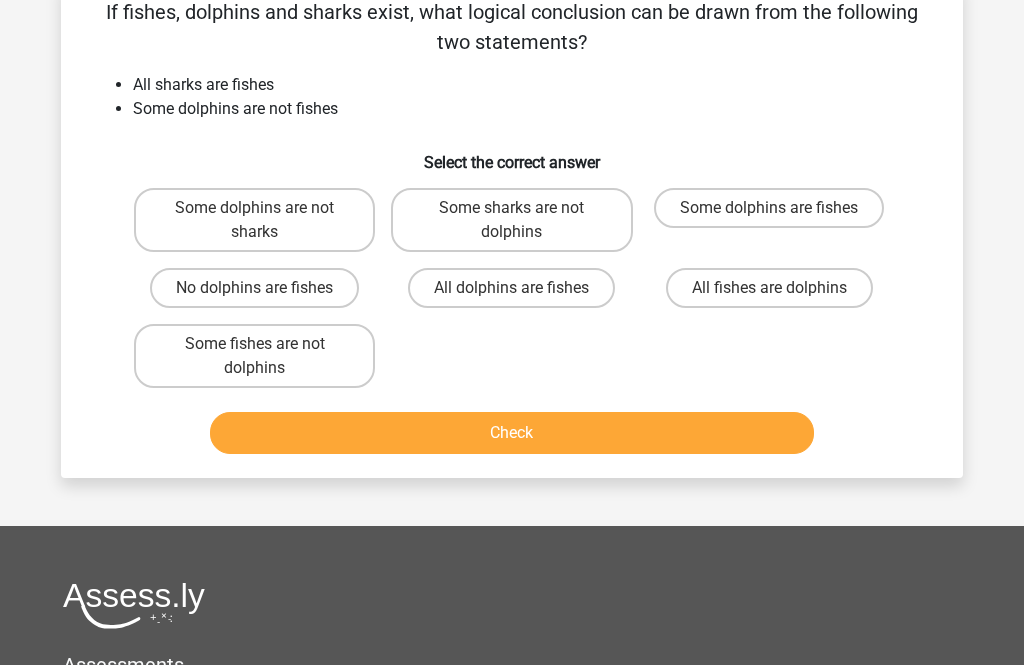 scroll, scrollTop: 92, scrollLeft: 0, axis: vertical 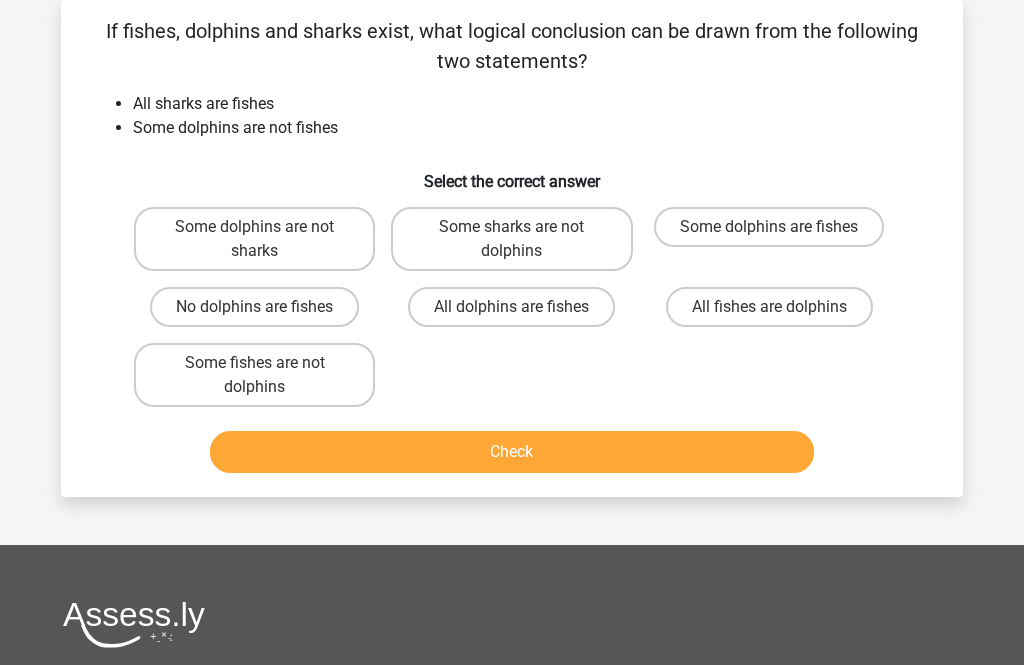 click on "Some dolphins are not sharks" at bounding box center (254, 239) 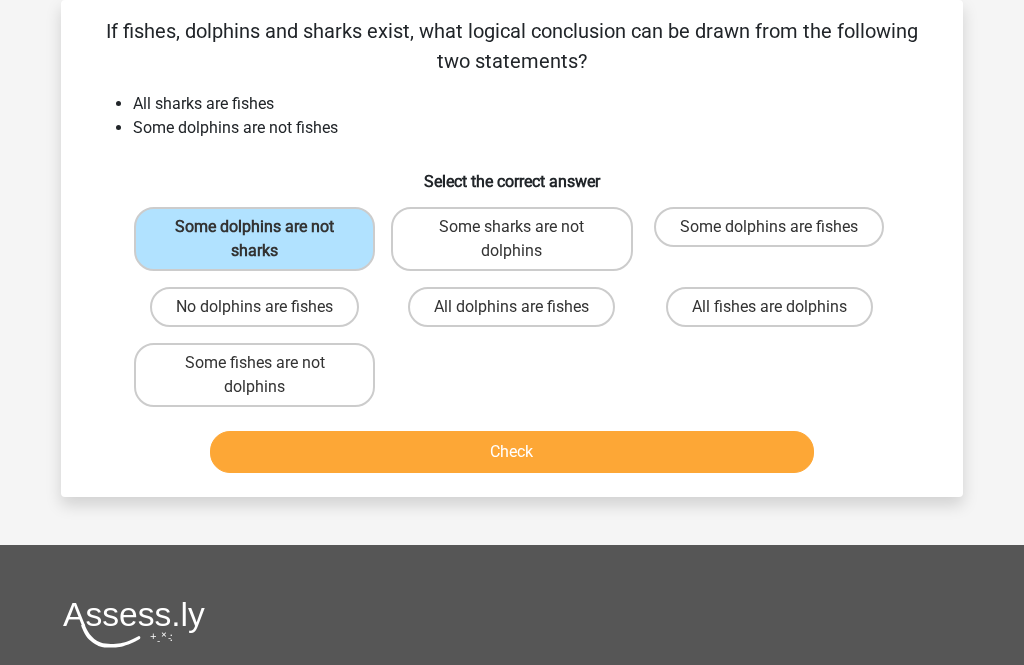 click on "Check" at bounding box center [512, 452] 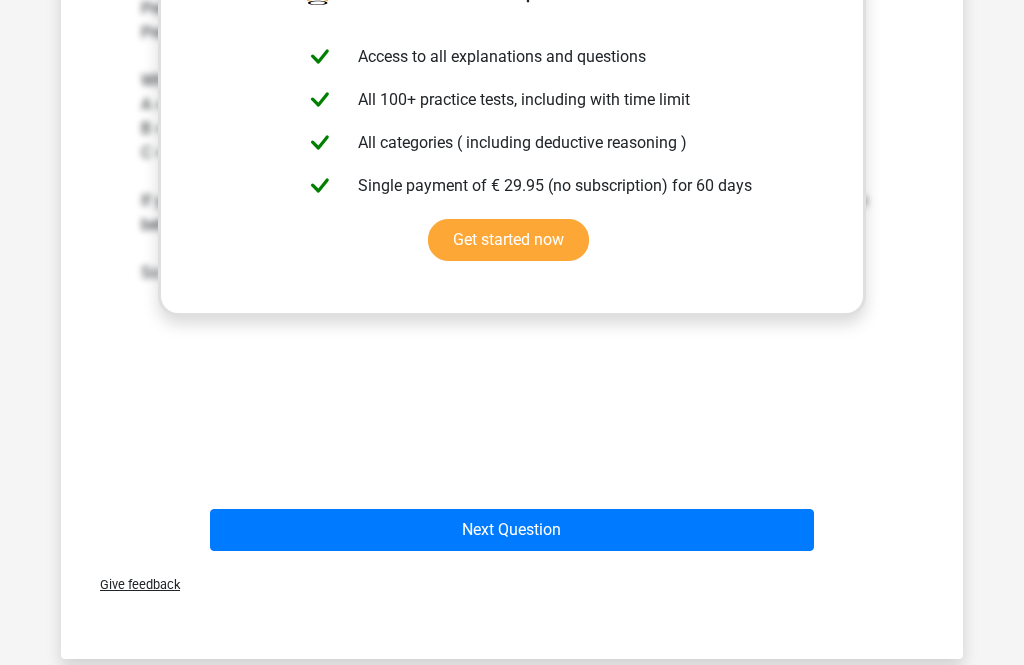 click on "Next Question" at bounding box center (512, 530) 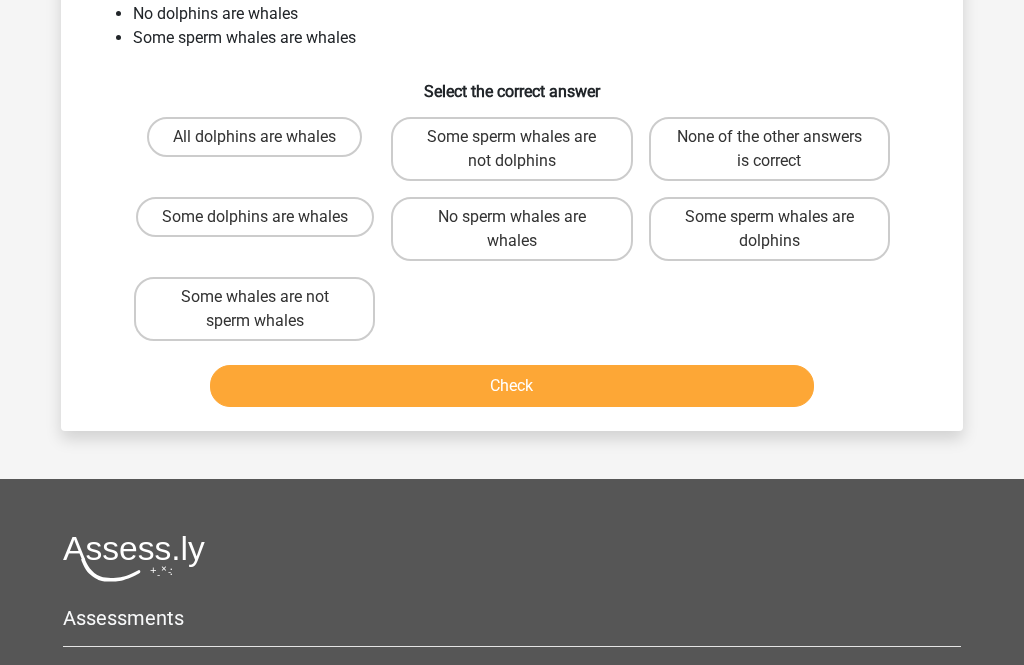 scroll, scrollTop: 92, scrollLeft: 0, axis: vertical 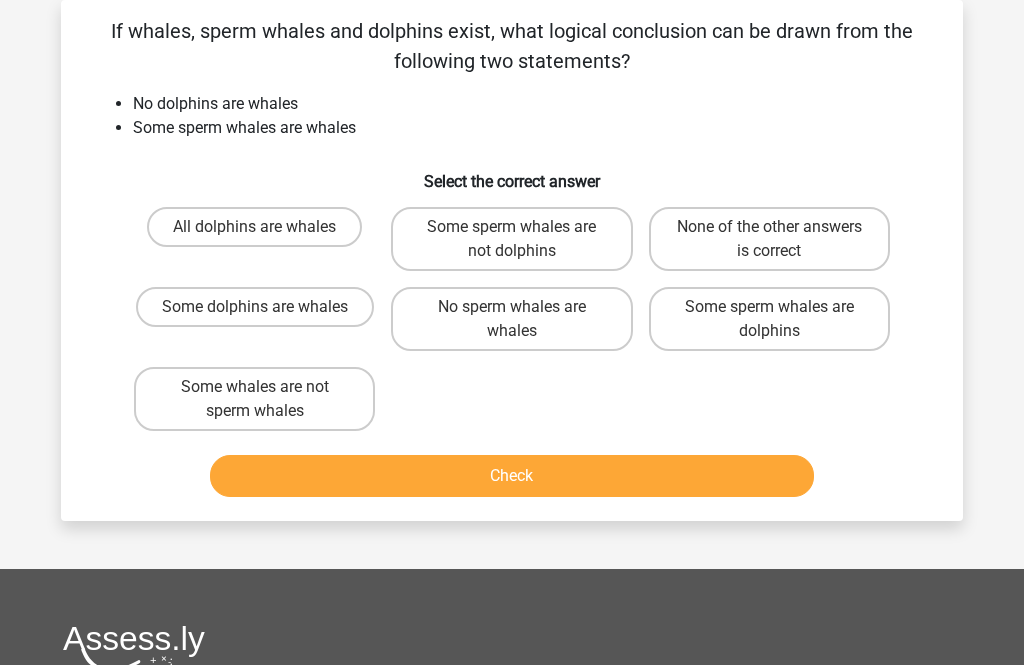 click on "Some sperm whales are not dolphins" at bounding box center [511, 239] 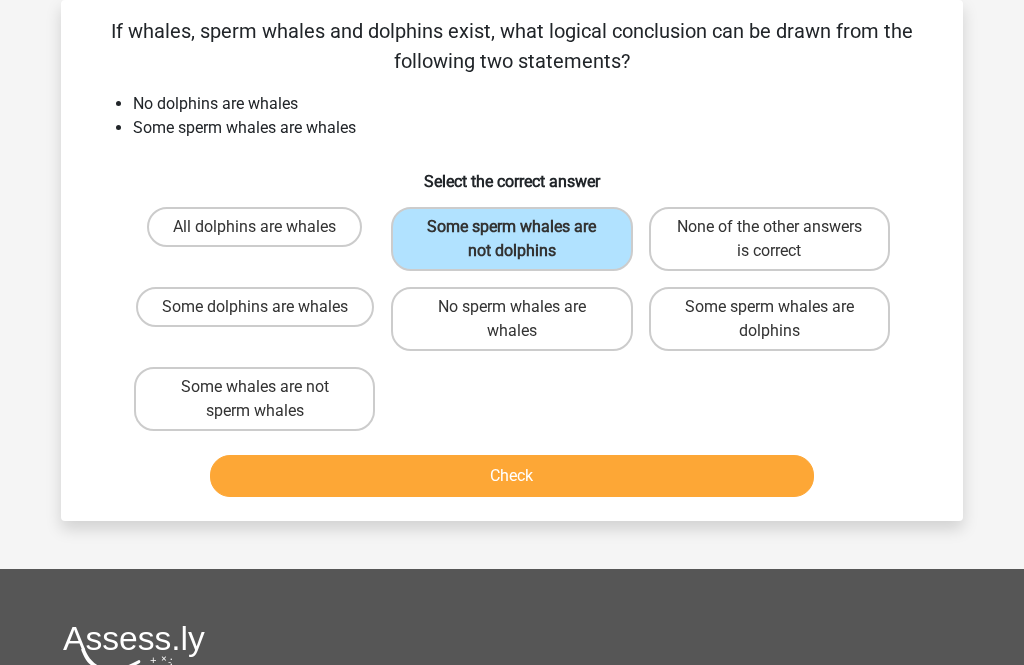 click on "Check" at bounding box center (512, 476) 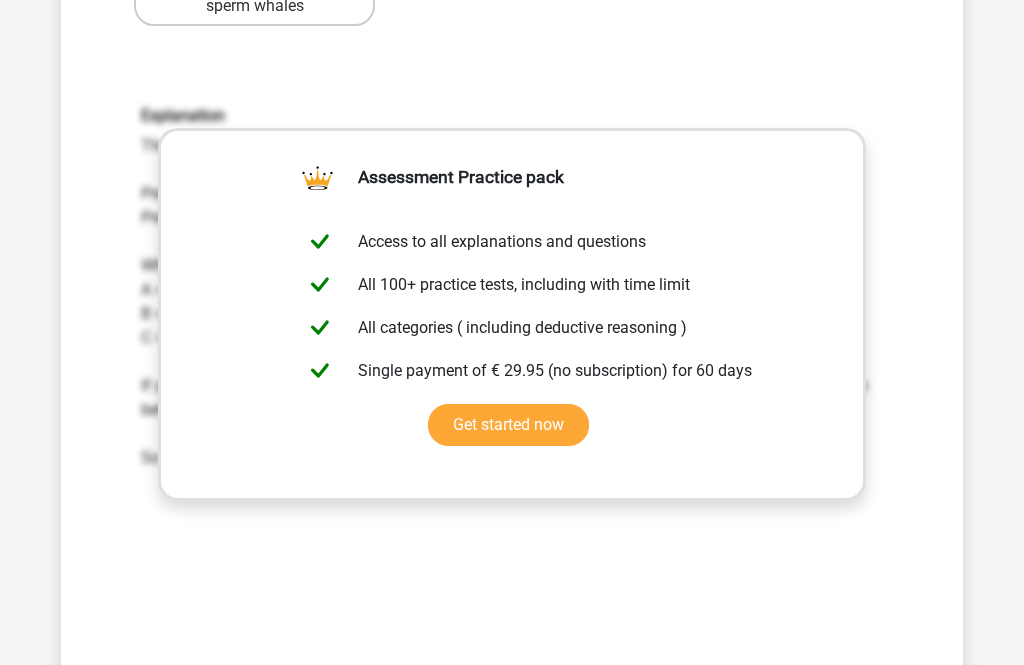 scroll, scrollTop: 709, scrollLeft: 0, axis: vertical 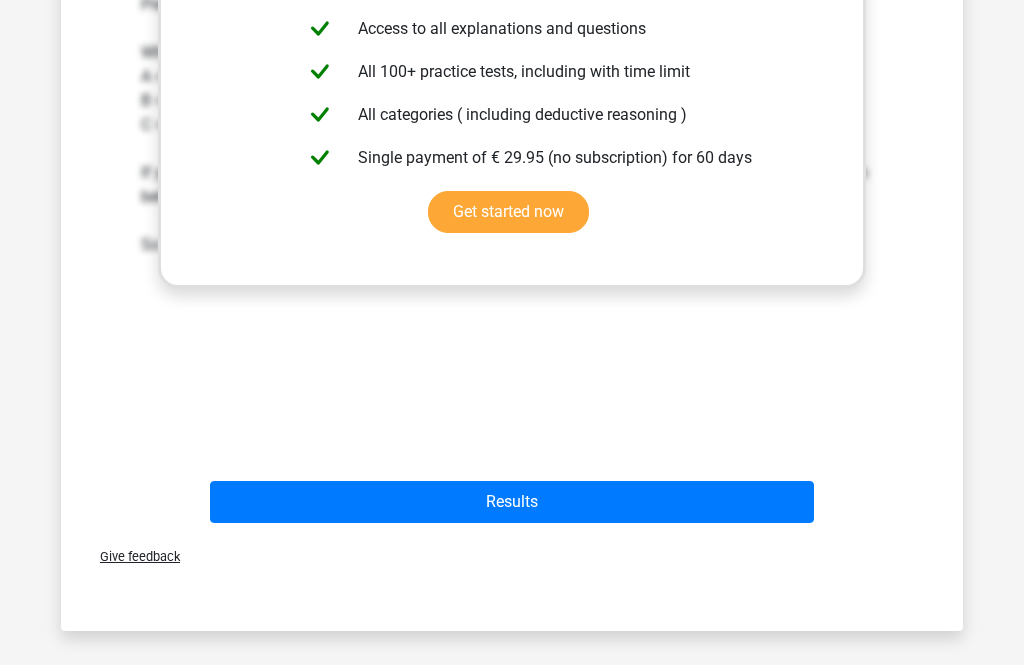 click on "Results" at bounding box center [512, 503] 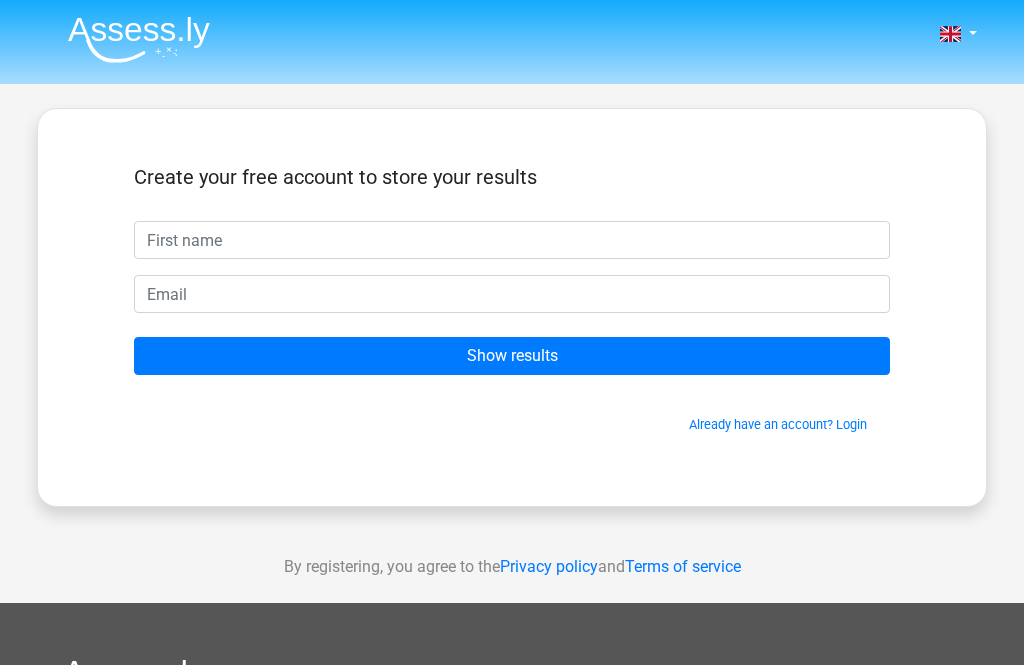 scroll, scrollTop: 0, scrollLeft: 0, axis: both 